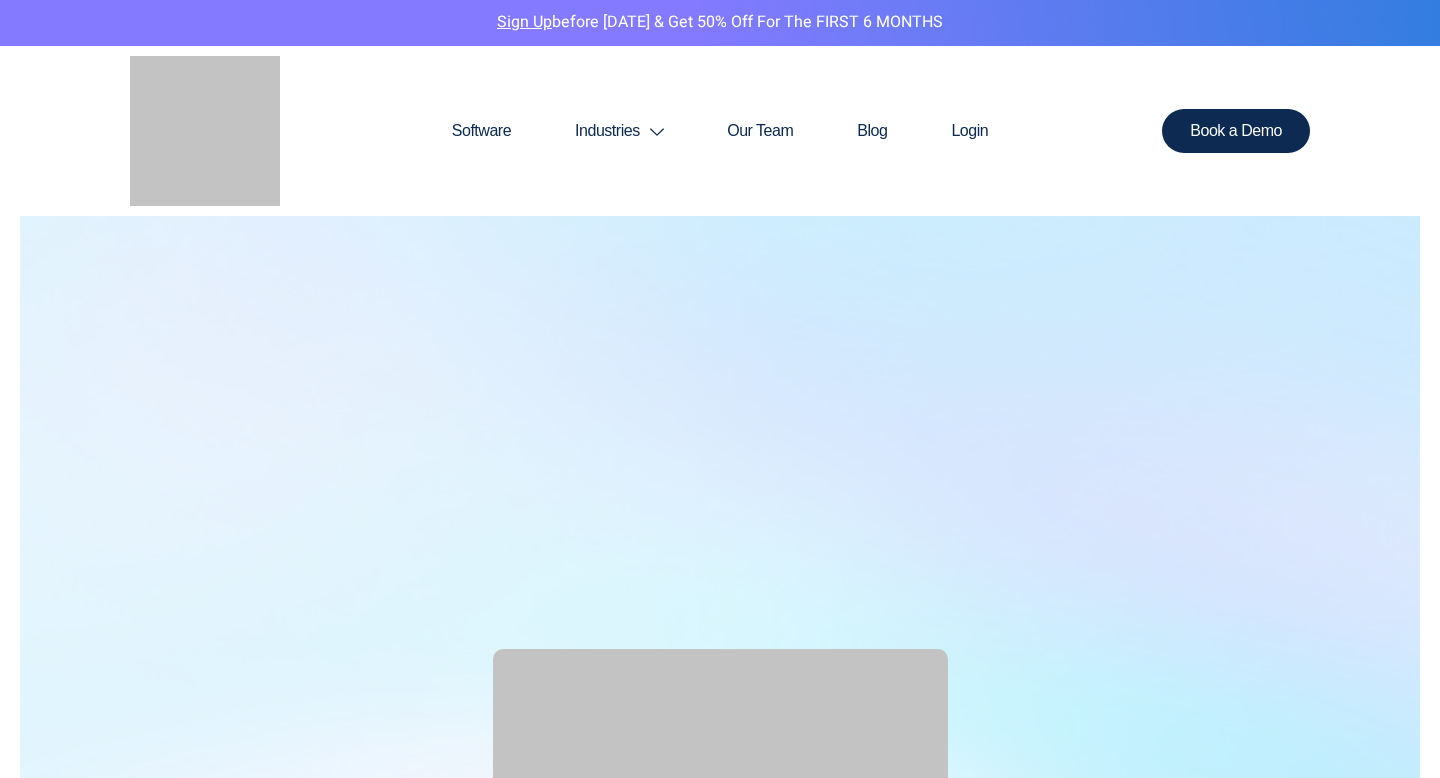 scroll, scrollTop: 0, scrollLeft: 0, axis: both 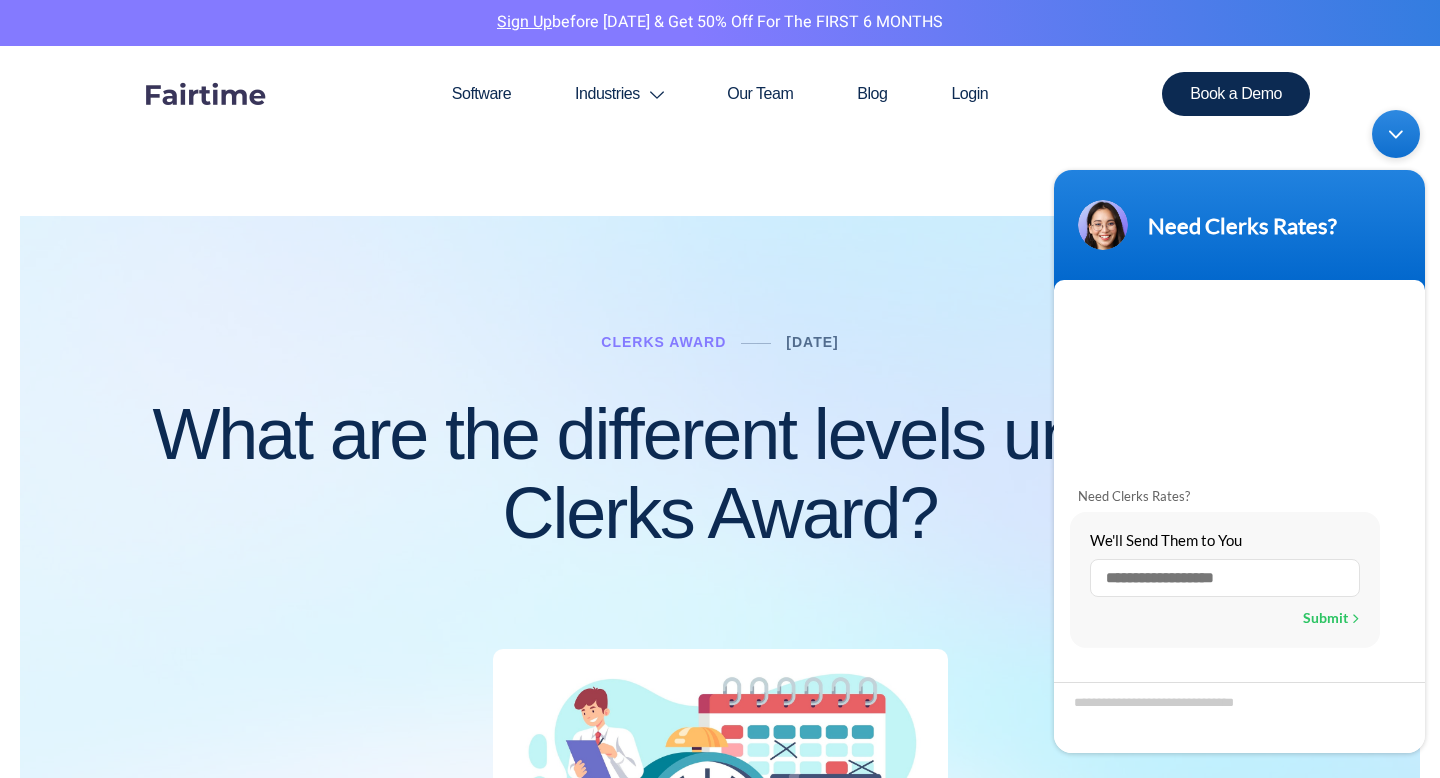 click at bounding box center [1396, 134] 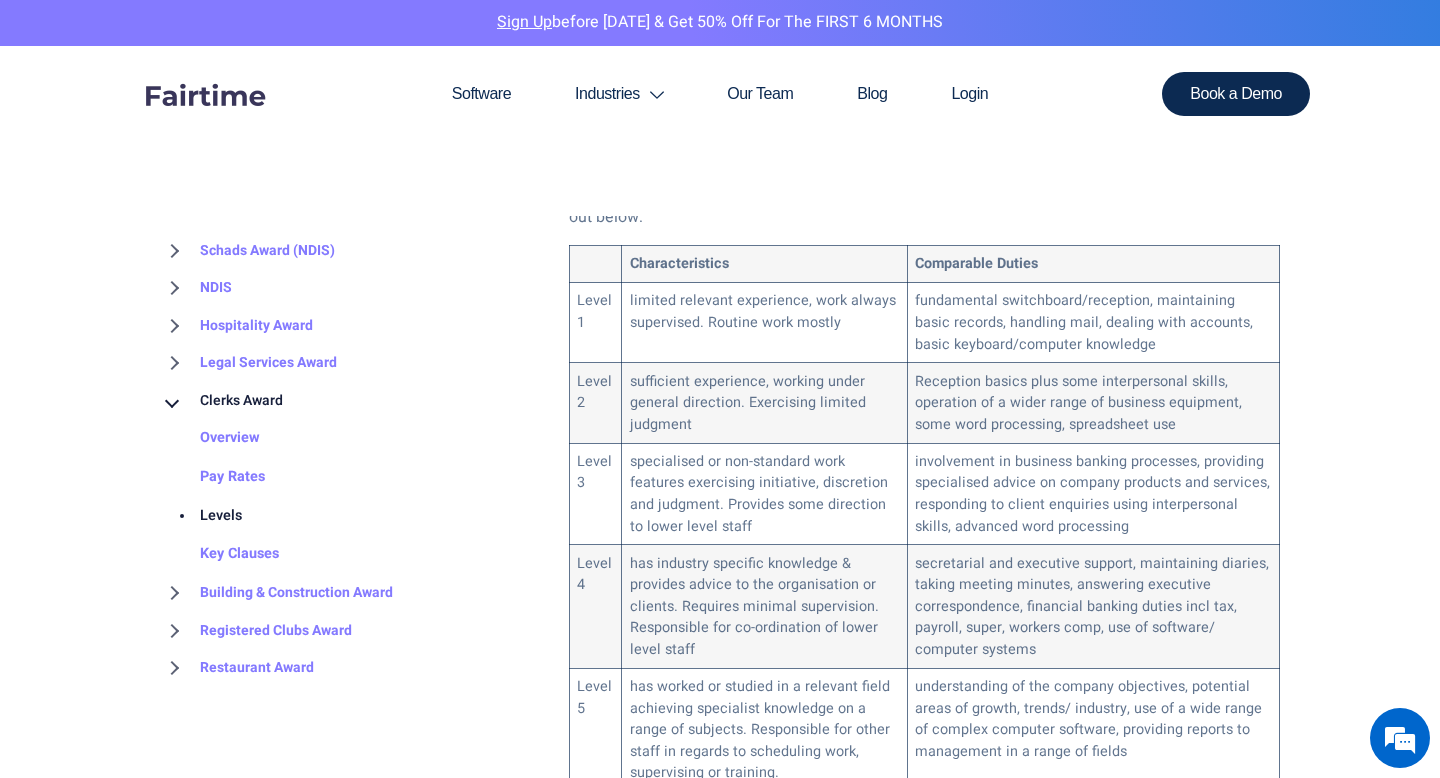 scroll, scrollTop: 1201, scrollLeft: 0, axis: vertical 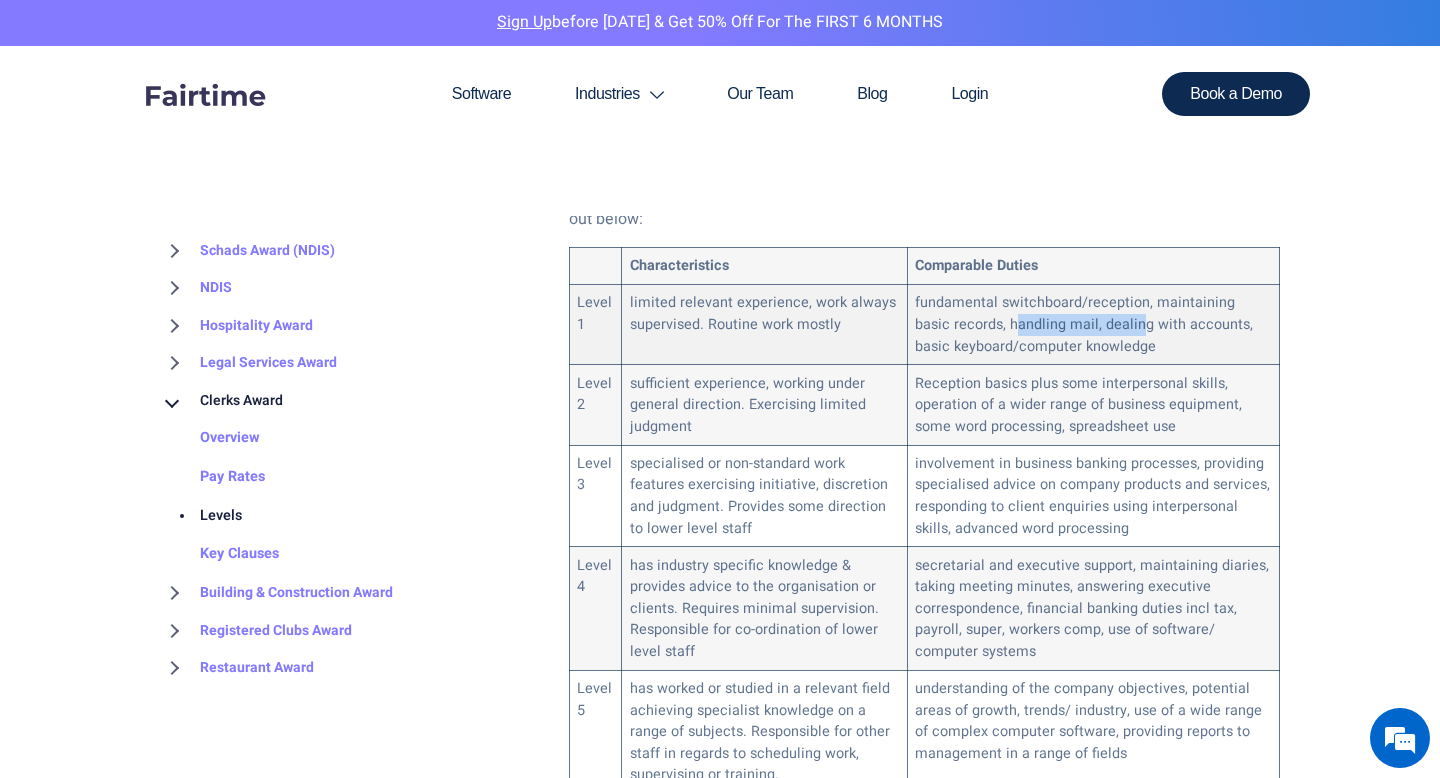 drag, startPoint x: 978, startPoint y: 295, endPoint x: 1099, endPoint y: 301, distance: 121.14867 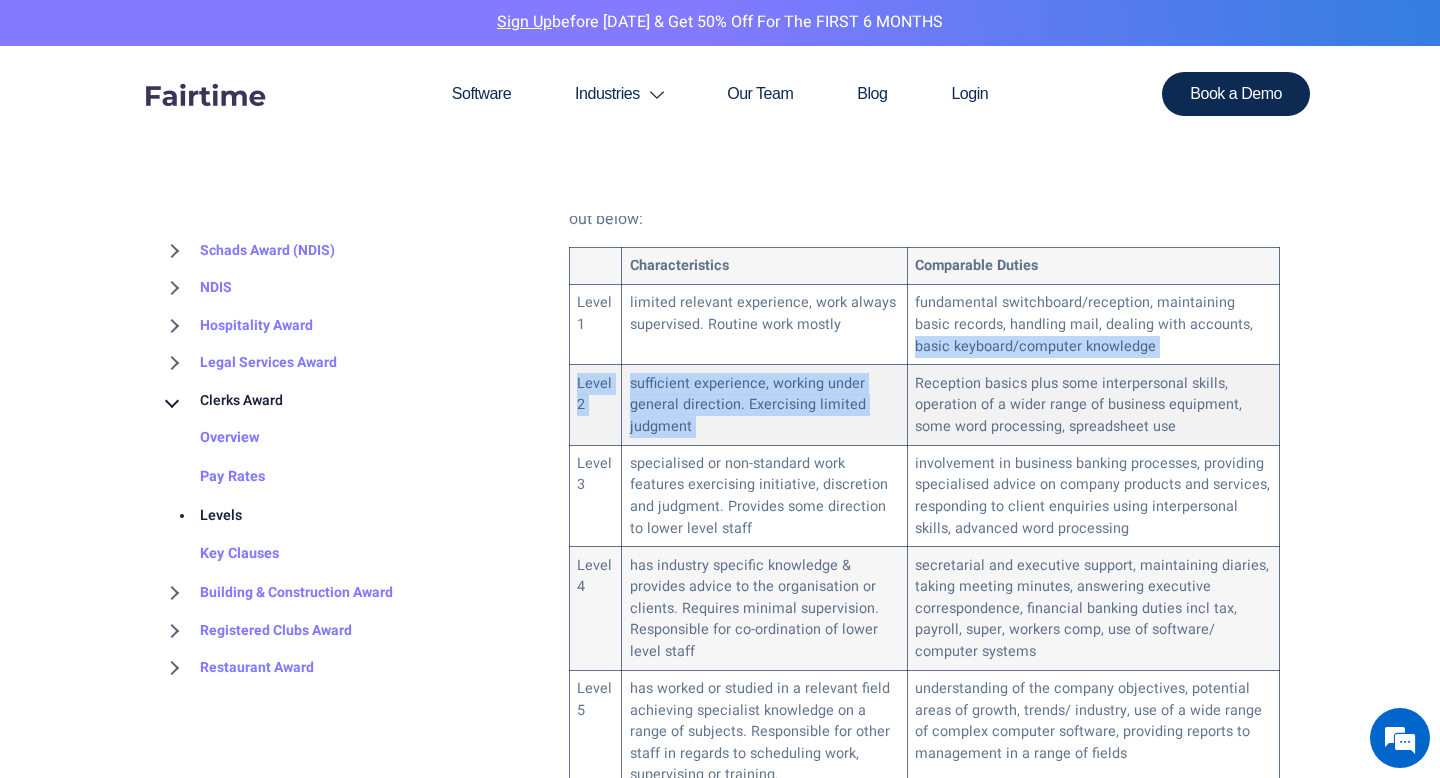 drag, startPoint x: 1209, startPoint y: 301, endPoint x: 1211, endPoint y: 341, distance: 40.04997 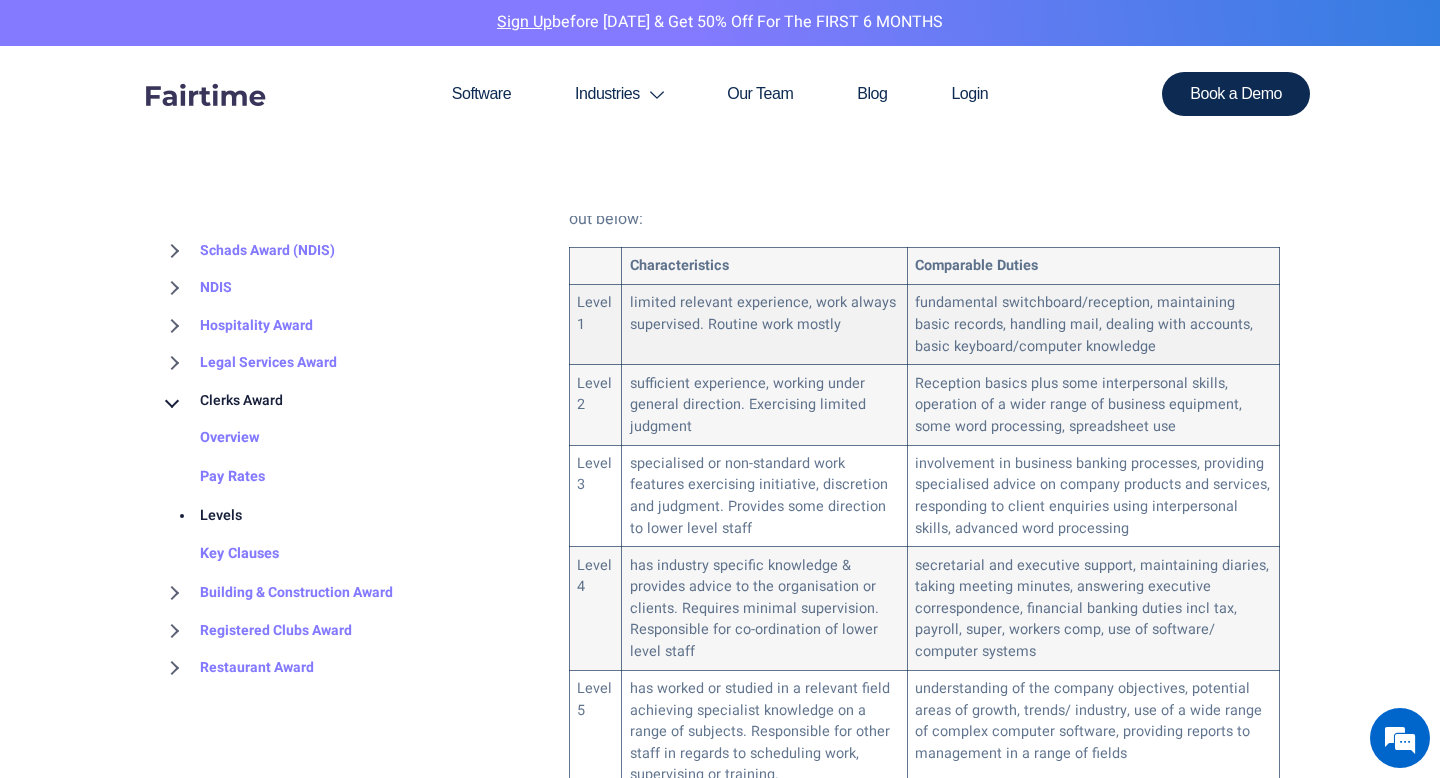click on "fundamental switchboard/reception, maintaining basic records, handling mail, dealing with accounts, basic keyboard/computer knowledge" at bounding box center (1094, 325) 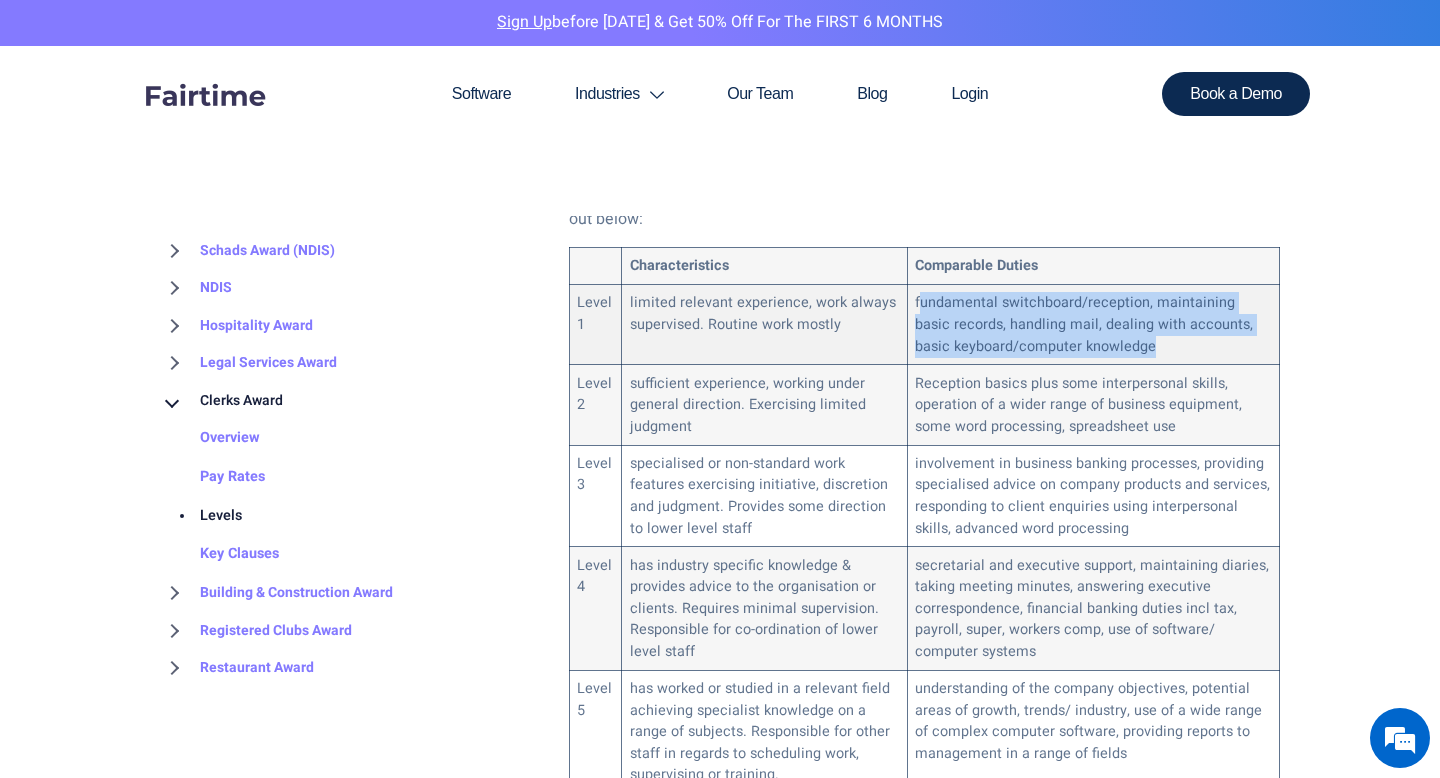 drag, startPoint x: 1178, startPoint y: 323, endPoint x: 923, endPoint y: 277, distance: 259.1158 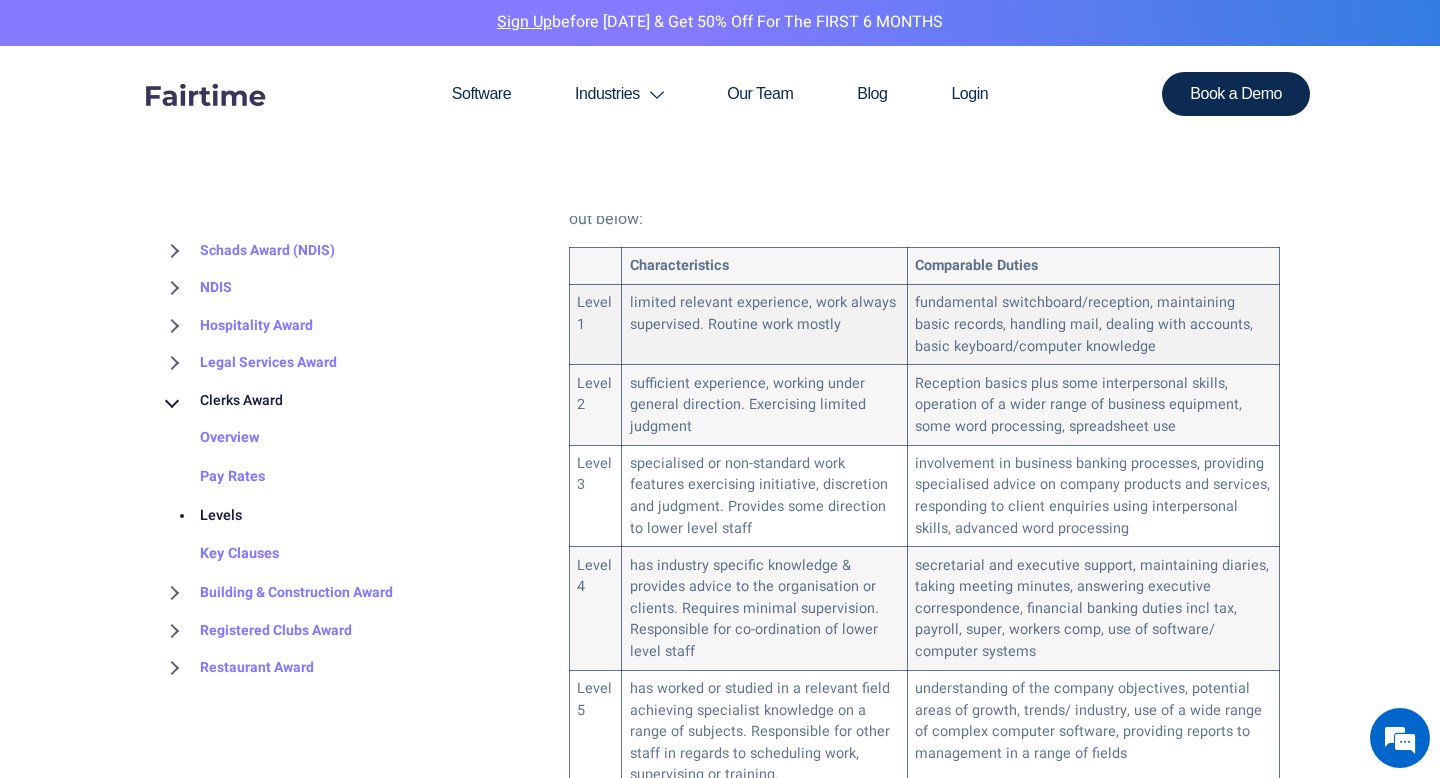click on "limited relevant experience, work always supervised. Routine work mostly" at bounding box center [765, 325] 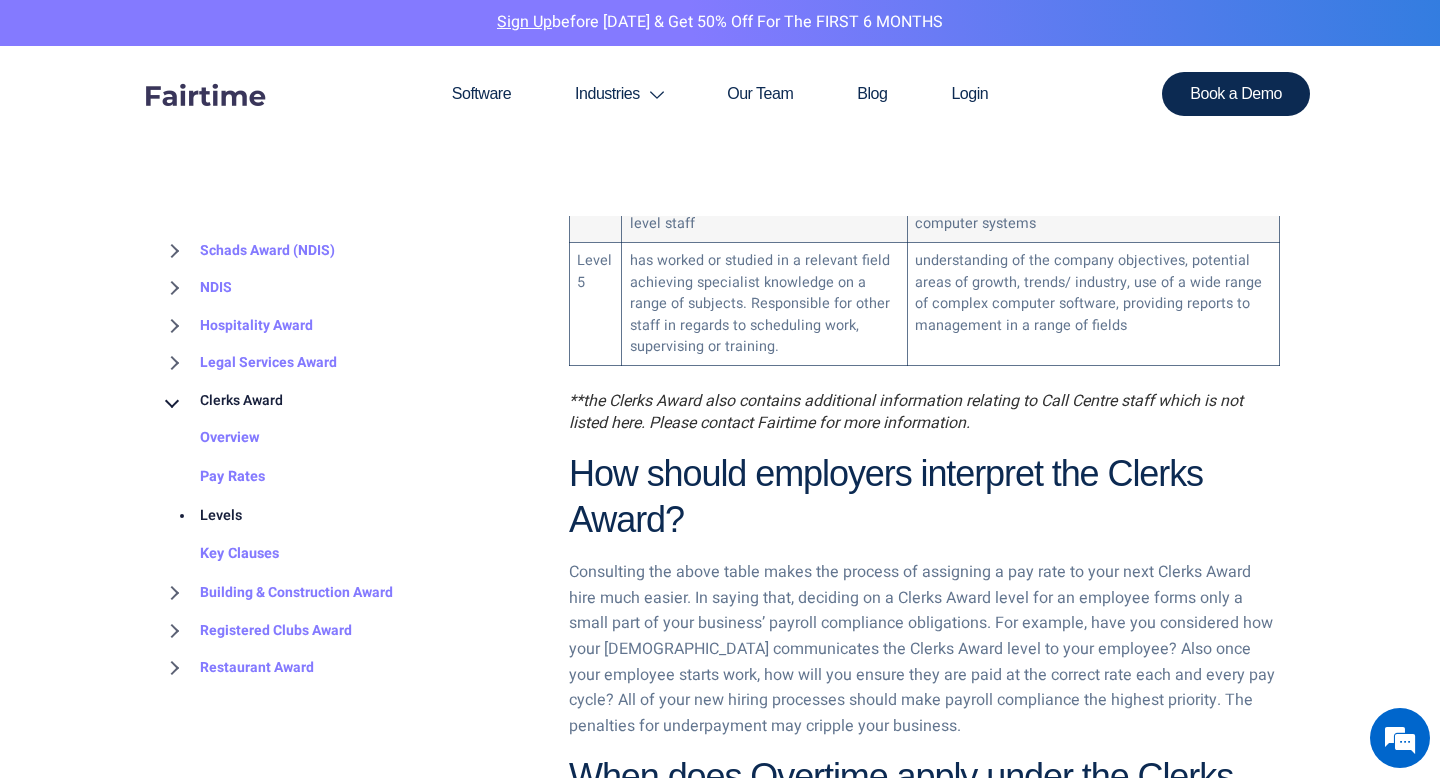 scroll, scrollTop: 1627, scrollLeft: 0, axis: vertical 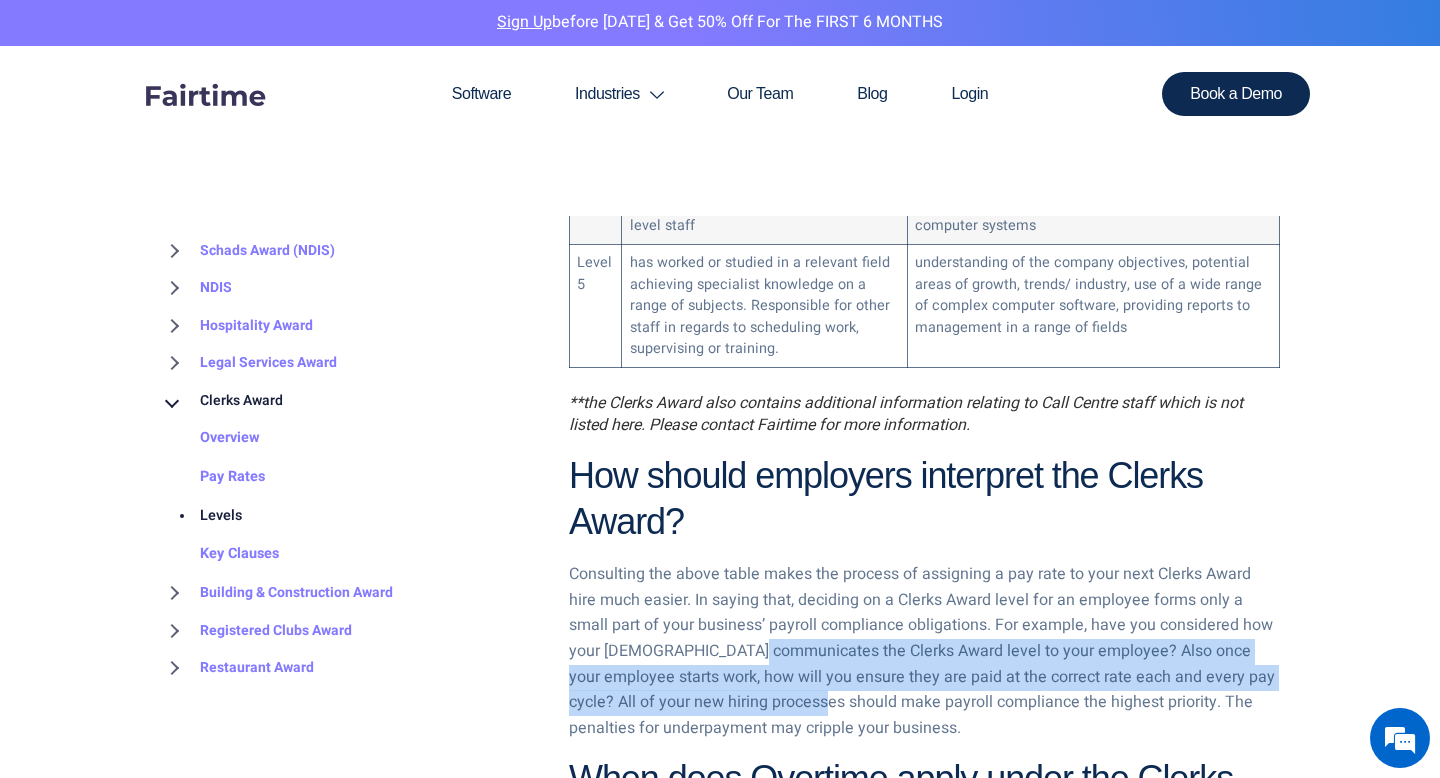 drag, startPoint x: 713, startPoint y: 623, endPoint x: 890, endPoint y: 683, distance: 186.89302 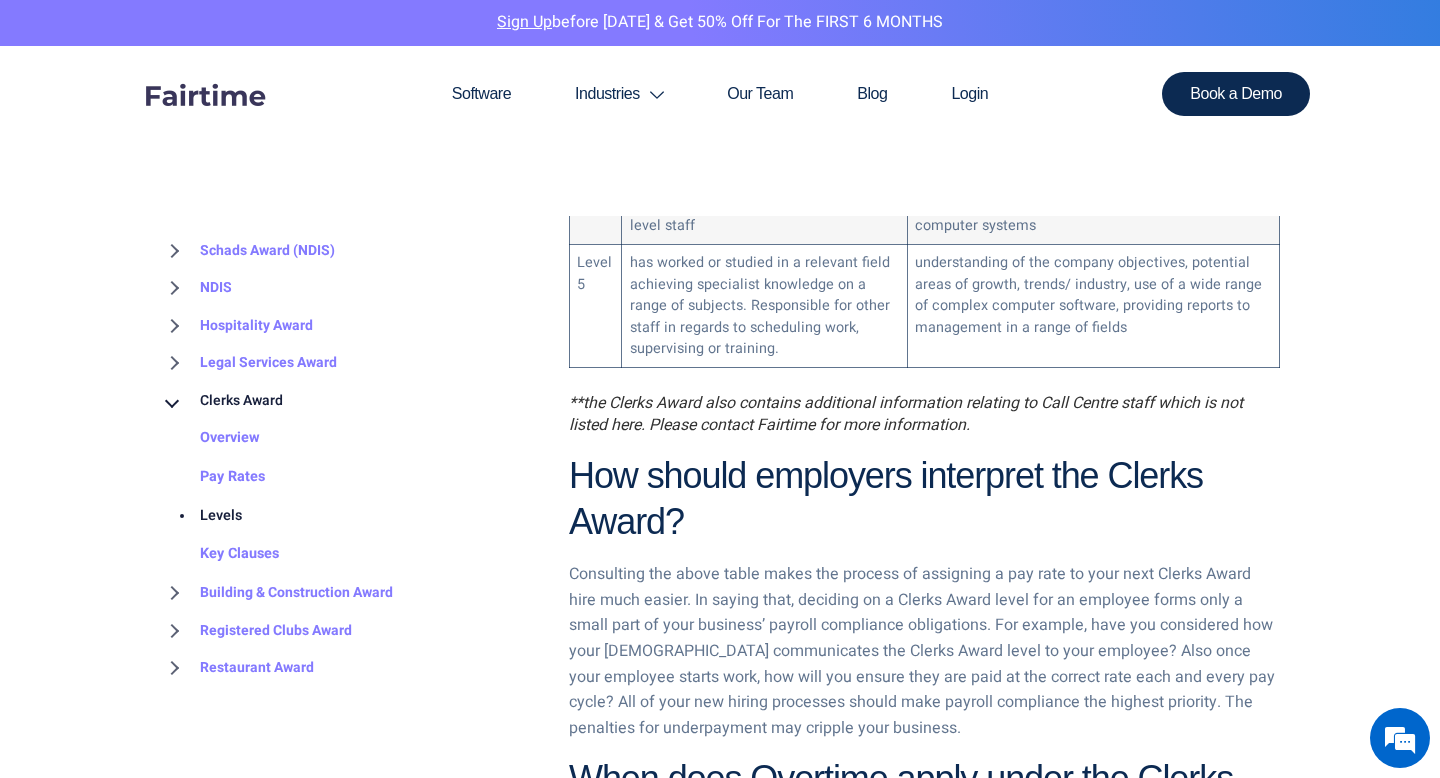 click on "Consulting the above table makes the process of assigning a pay rate to your next Clerks Award hire much easier. In saying that, deciding on a Clerks Award level for an employee forms only a small part of your business’ payroll compliance obligations. For example, have you considered how your employment contract communicates the Clerks Award level to your employee? Also once your employee starts work, how will you ensure they are paid at the correct rate each and every pay cycle? All of your new hiring processes should make payroll compliance the highest priority. The penalties for underpayment may cripple your business." at bounding box center (924, 651) 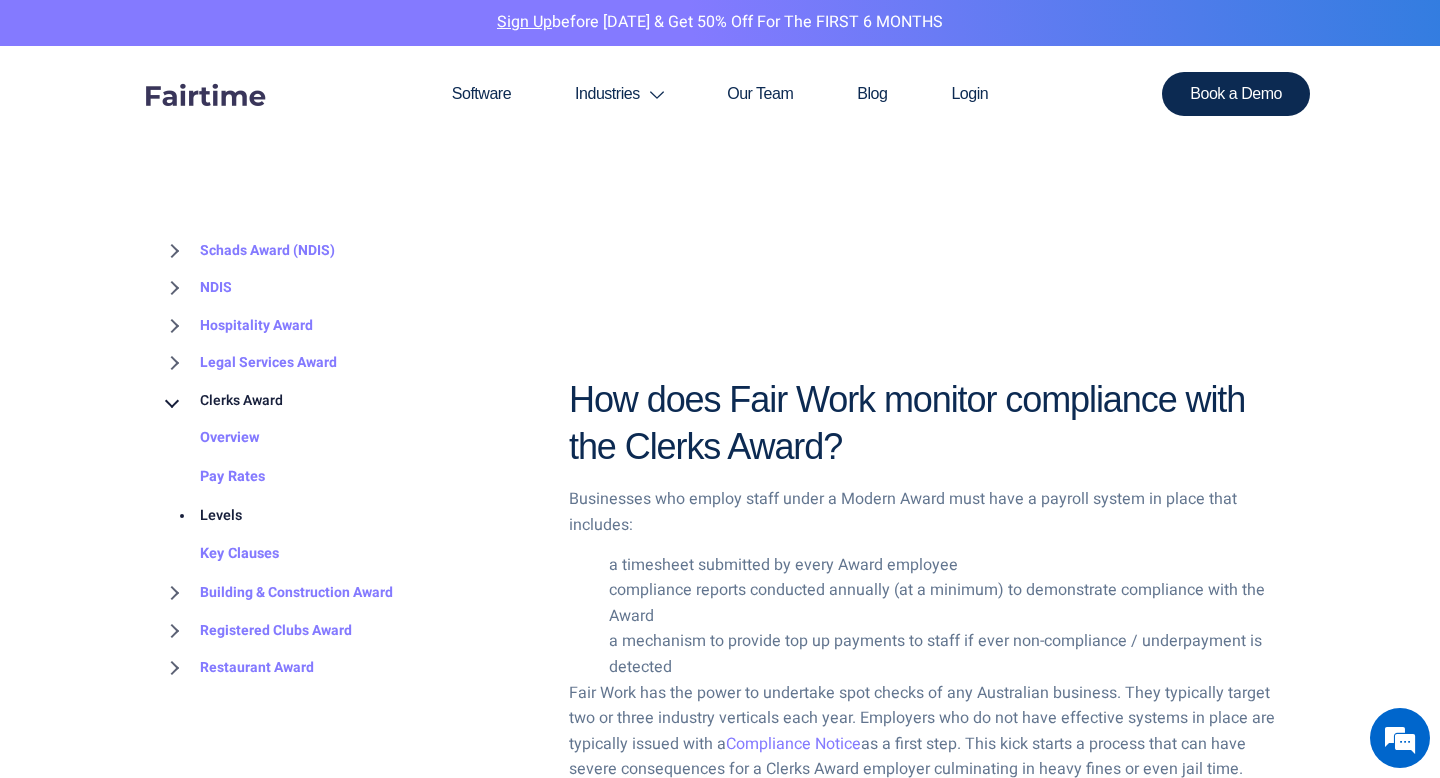 scroll, scrollTop: 3726, scrollLeft: 0, axis: vertical 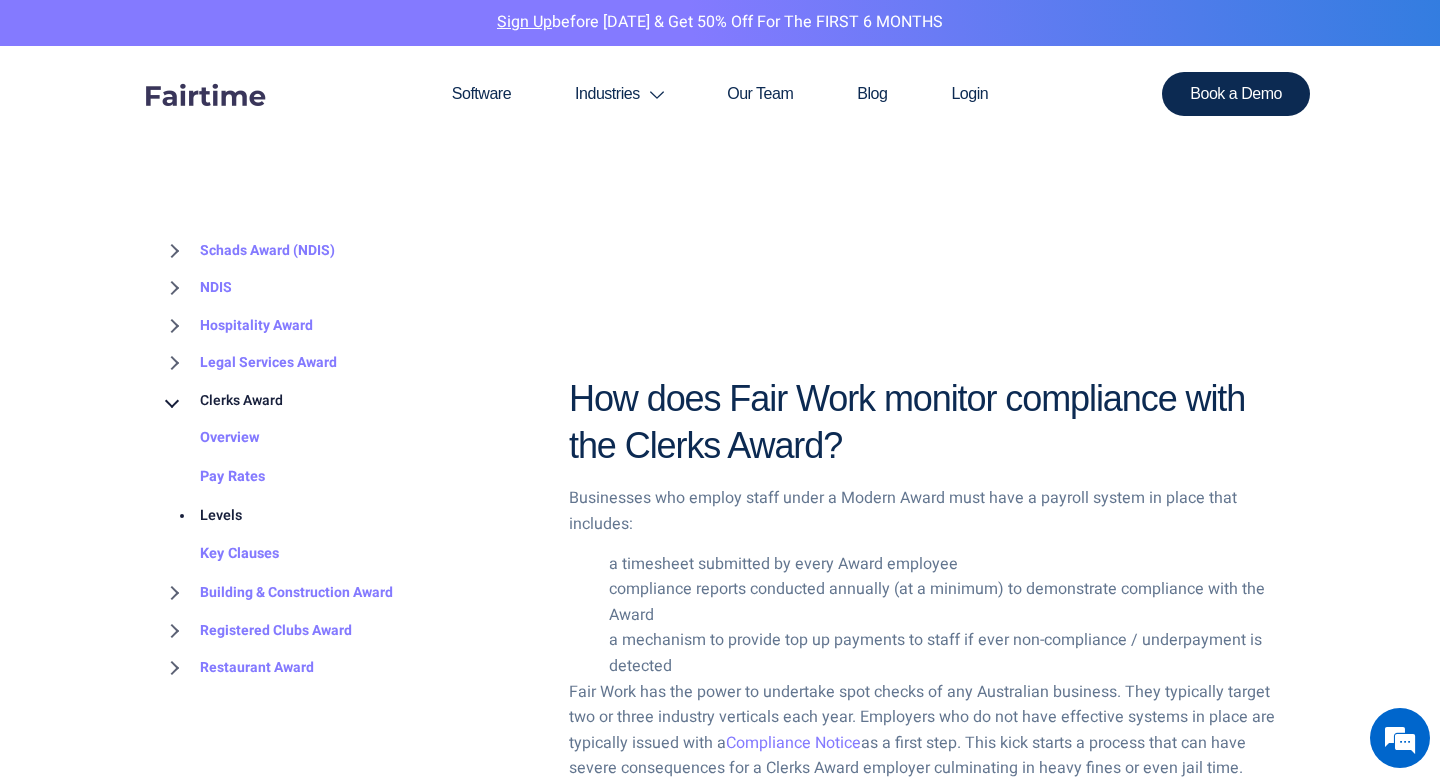 click on "a mechanism to provide top up payments to staff if ever non-compliance / underpayment is detected" at bounding box center (944, 653) 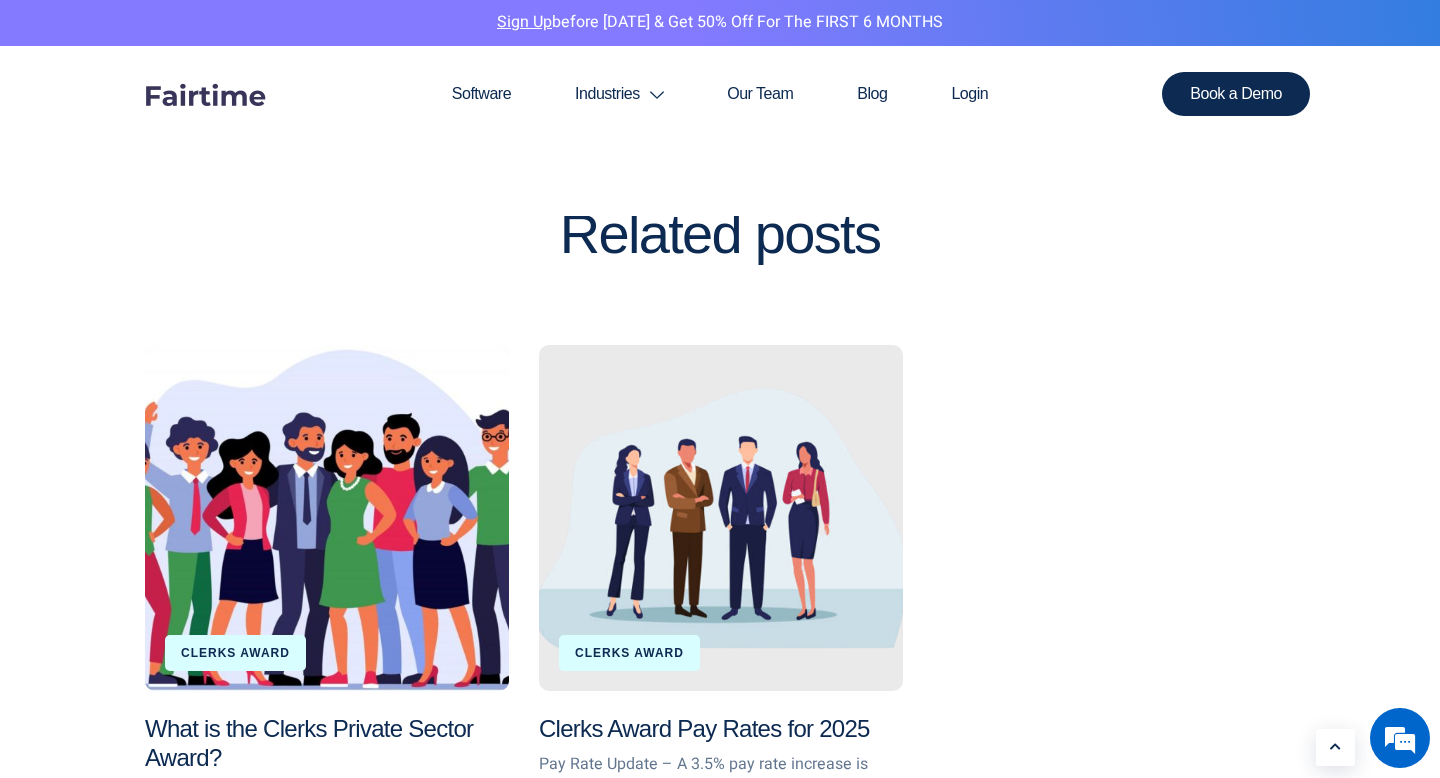 scroll, scrollTop: 5057, scrollLeft: 0, axis: vertical 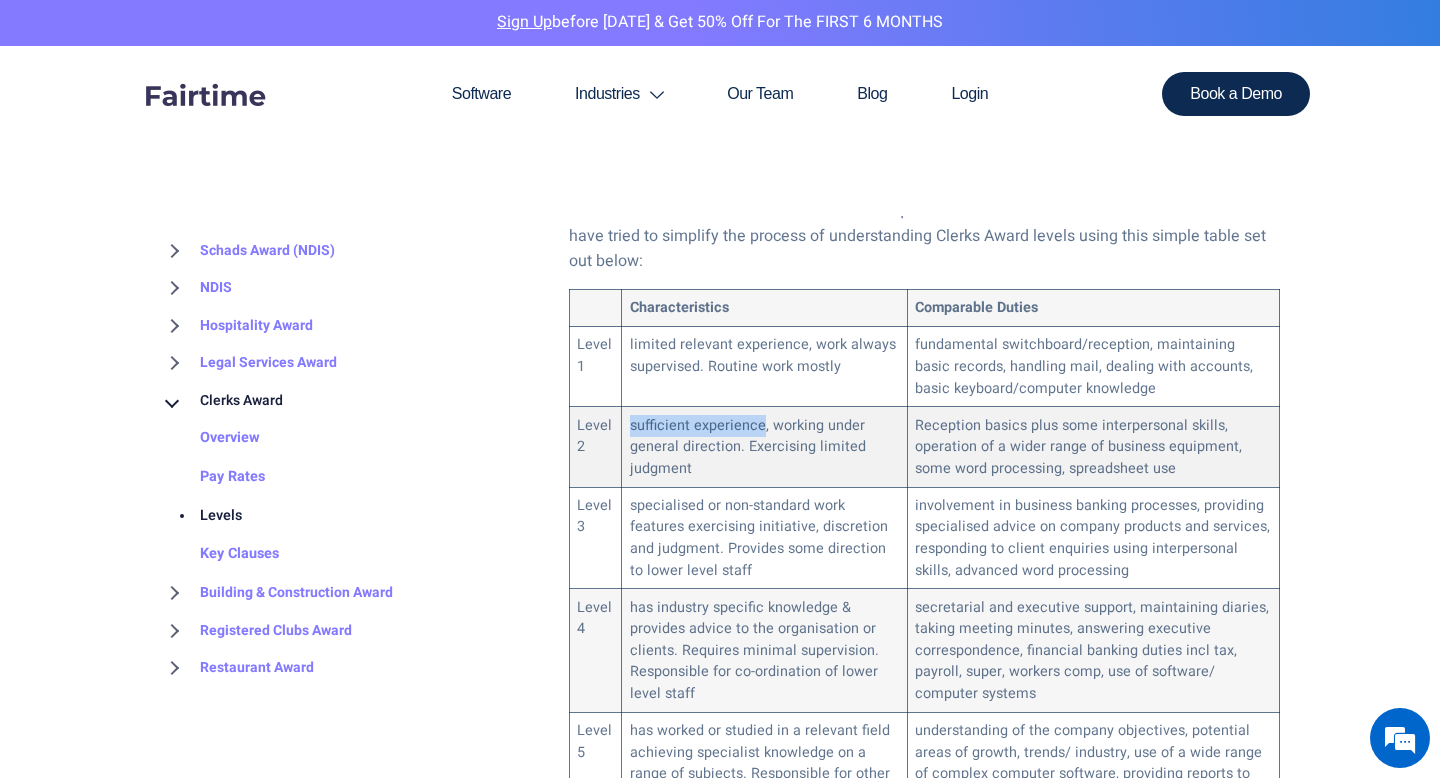 drag, startPoint x: 627, startPoint y: 399, endPoint x: 759, endPoint y: 399, distance: 132 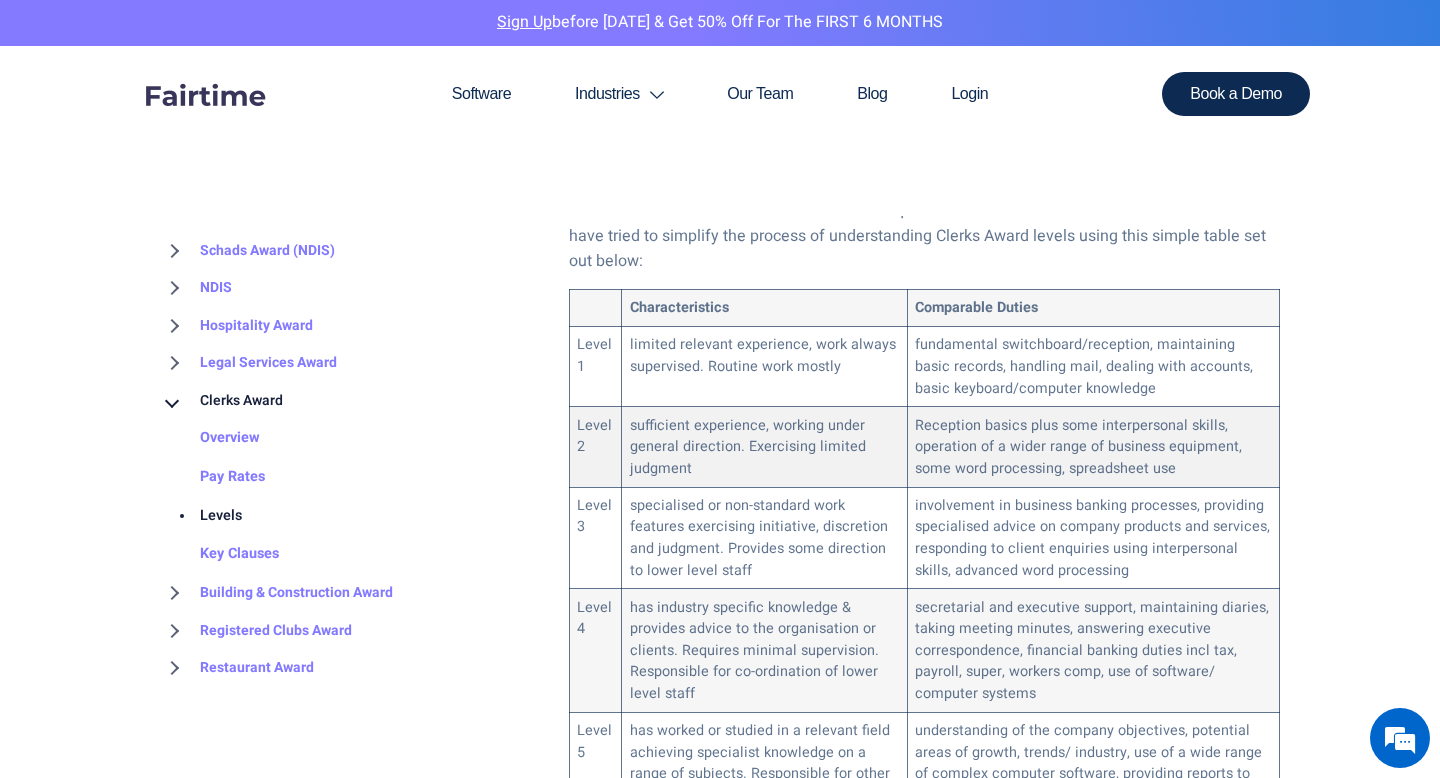 click on "Reception basics plus some interpersonal skills, operation of a wider range of business equipment, some word processing, spreadsheet use" at bounding box center (1094, 447) 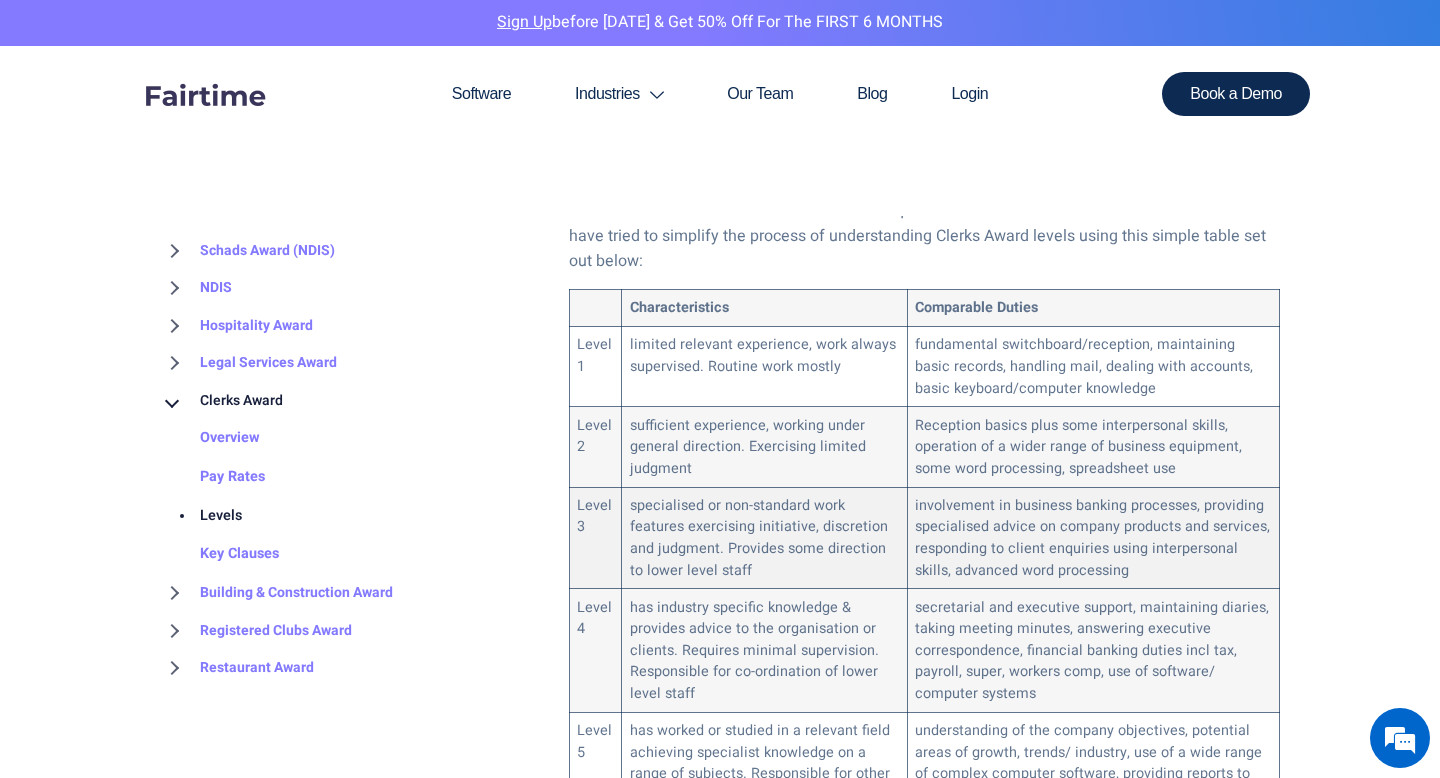 click on "specialised or non-standard work features exercising initiative, discretion and judgment. Provides some direction to lower level staff" at bounding box center (765, 538) 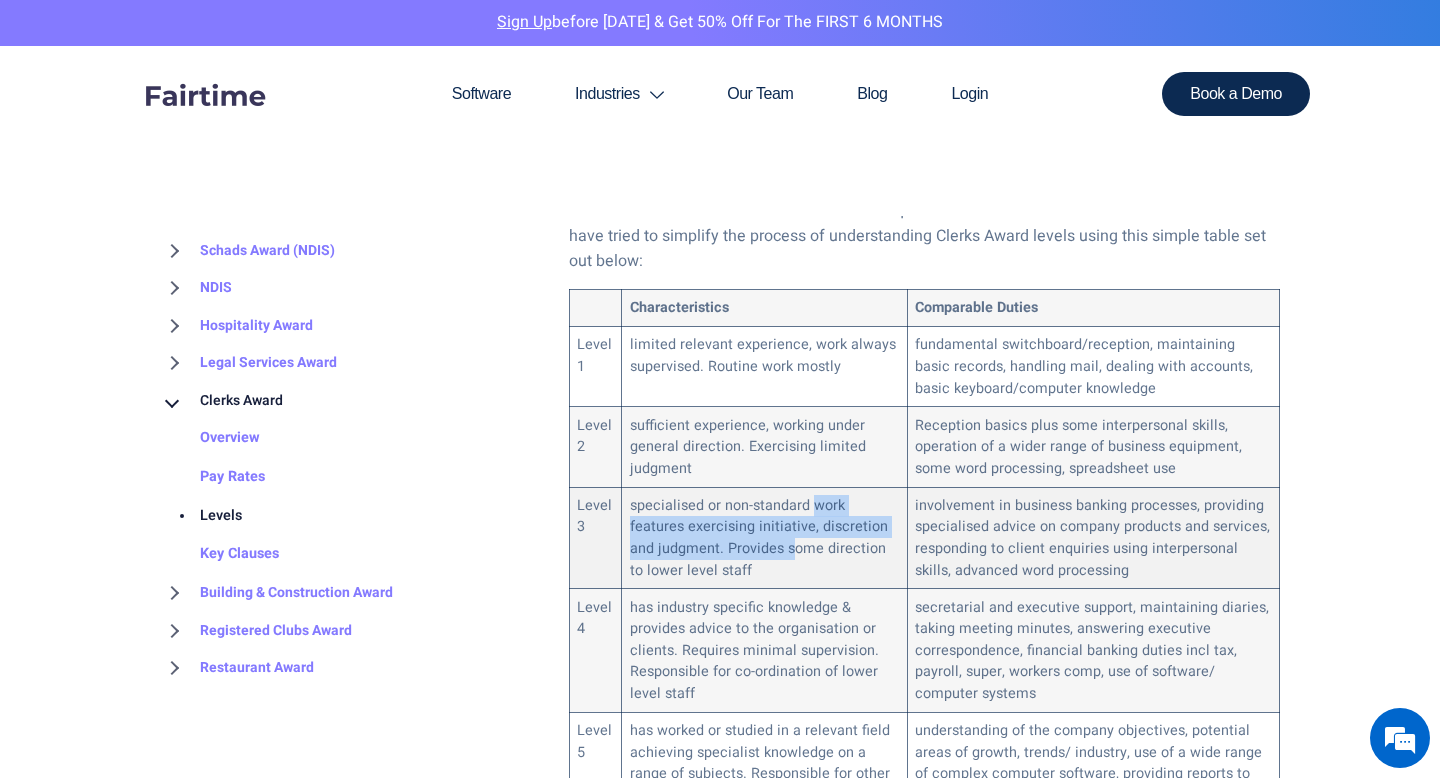 drag, startPoint x: 809, startPoint y: 485, endPoint x: 756, endPoint y: 512, distance: 59.48109 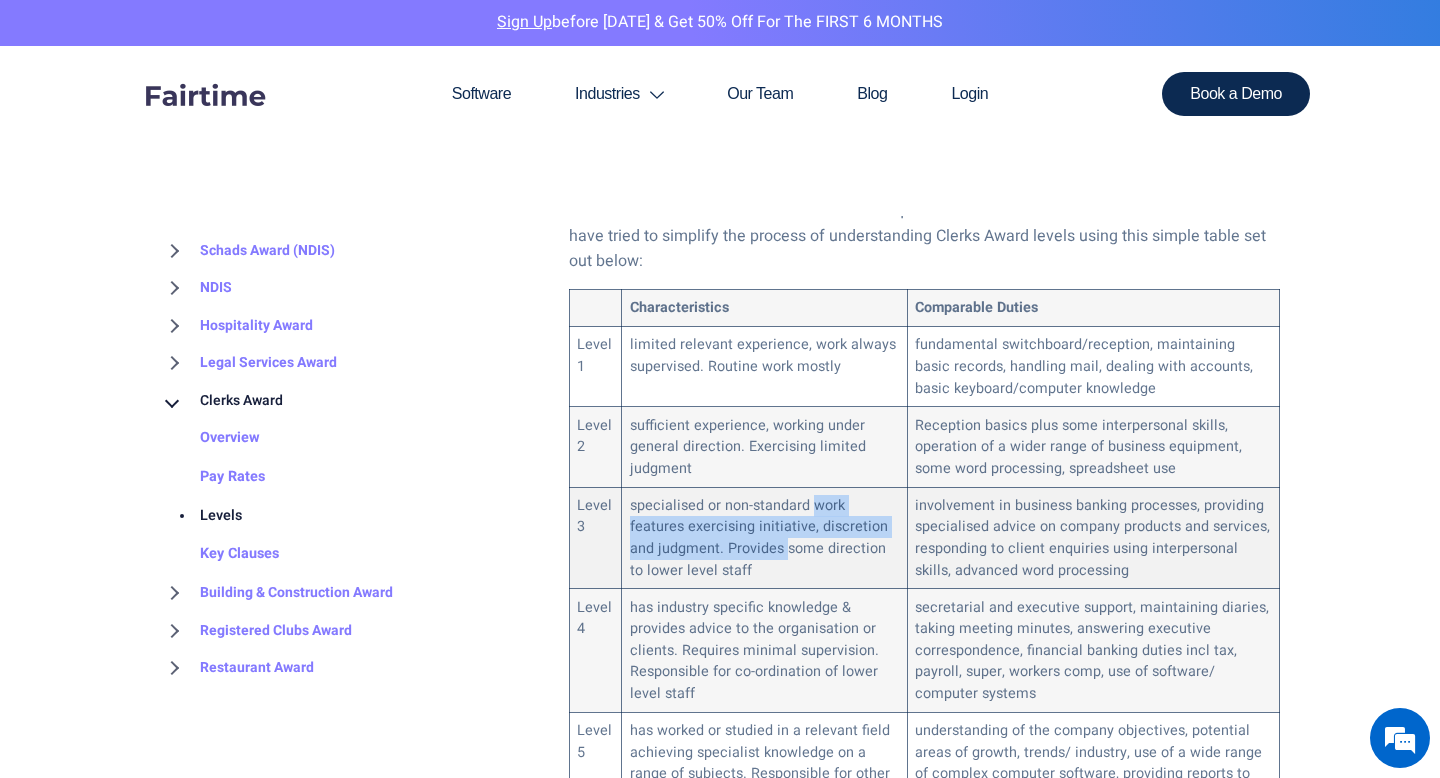 click on "specialised or non-standard work features exercising initiative, discretion and judgment. Provides some direction to lower level staff" at bounding box center [765, 538] 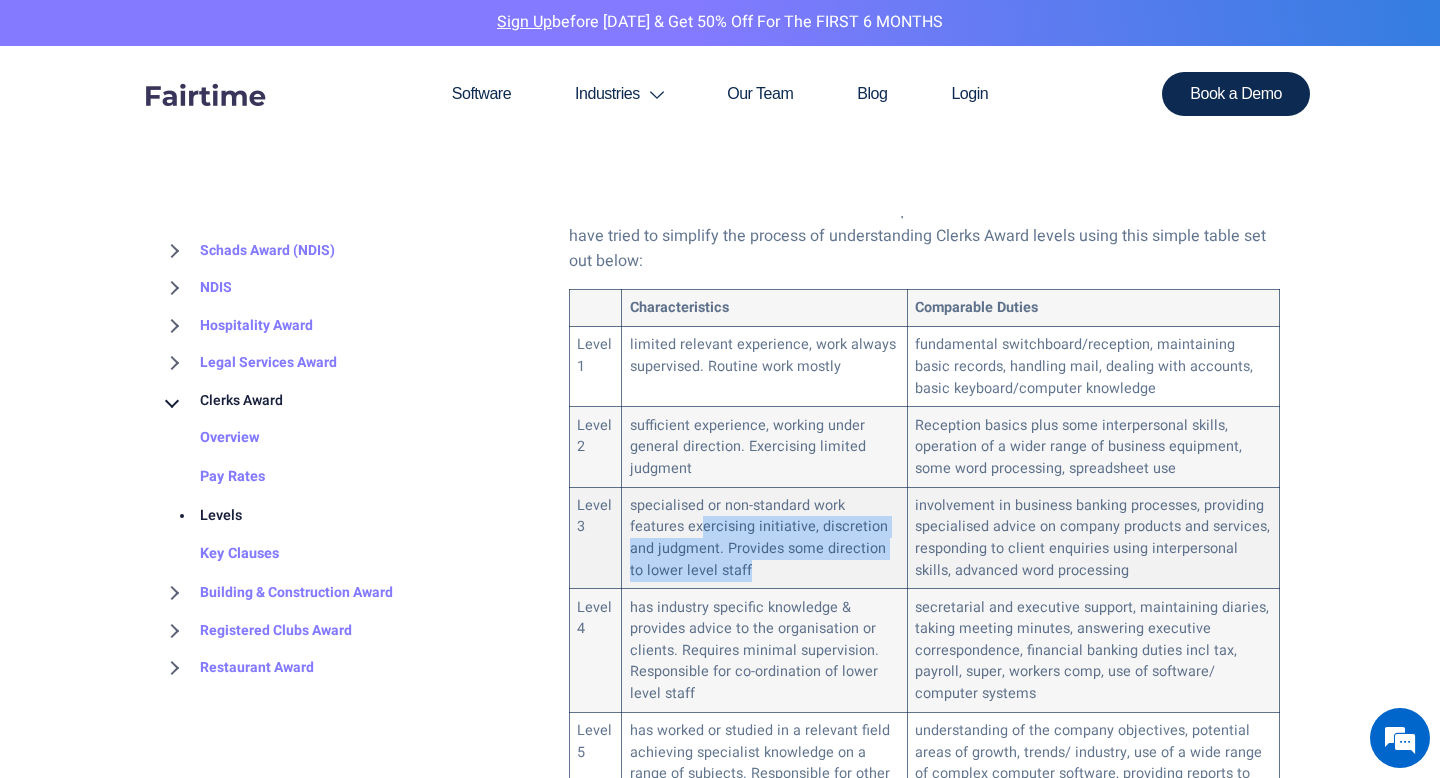 drag, startPoint x: 641, startPoint y: 498, endPoint x: 823, endPoint y: 536, distance: 185.92471 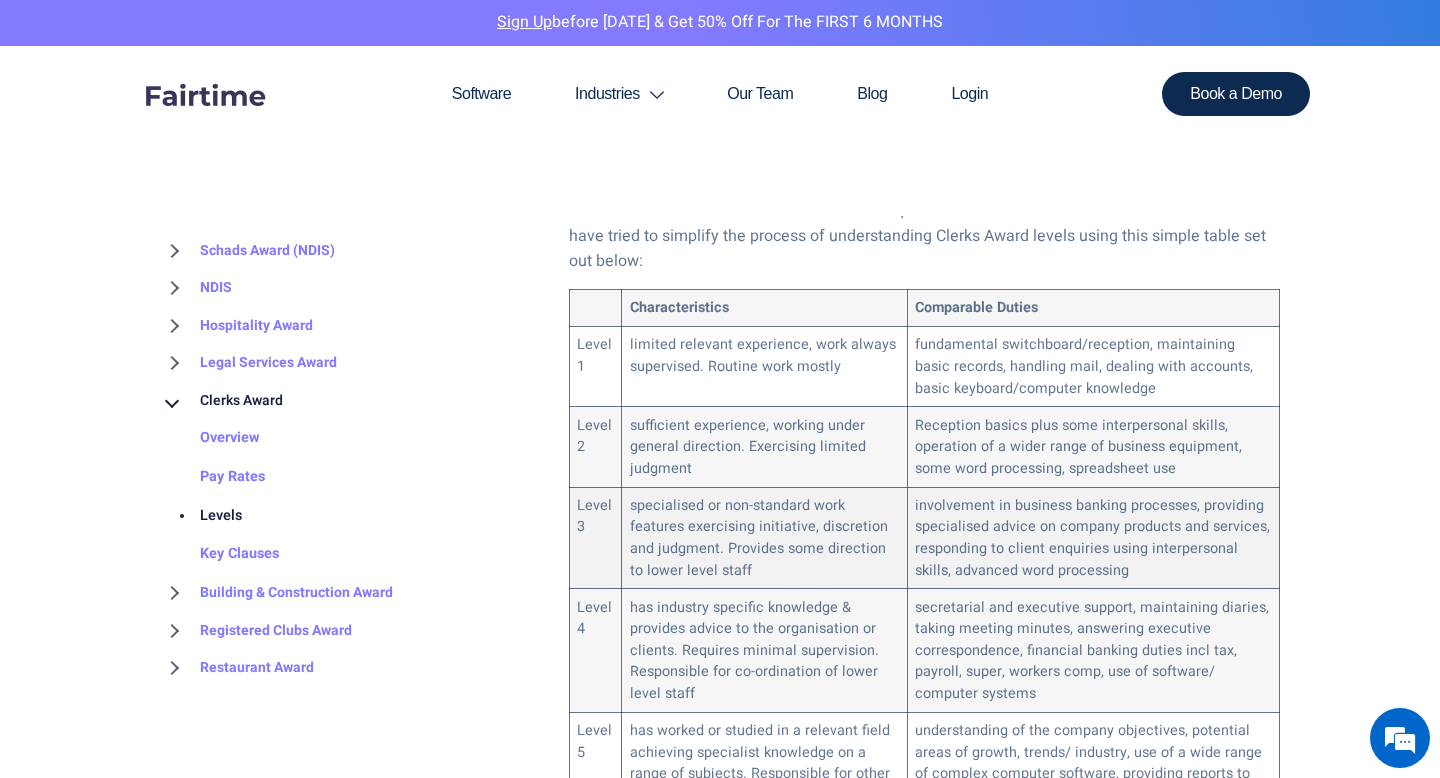 click on "specialised or non-standard work features exercising initiative, discretion and judgment. Provides some direction to lower level staff" at bounding box center (765, 538) 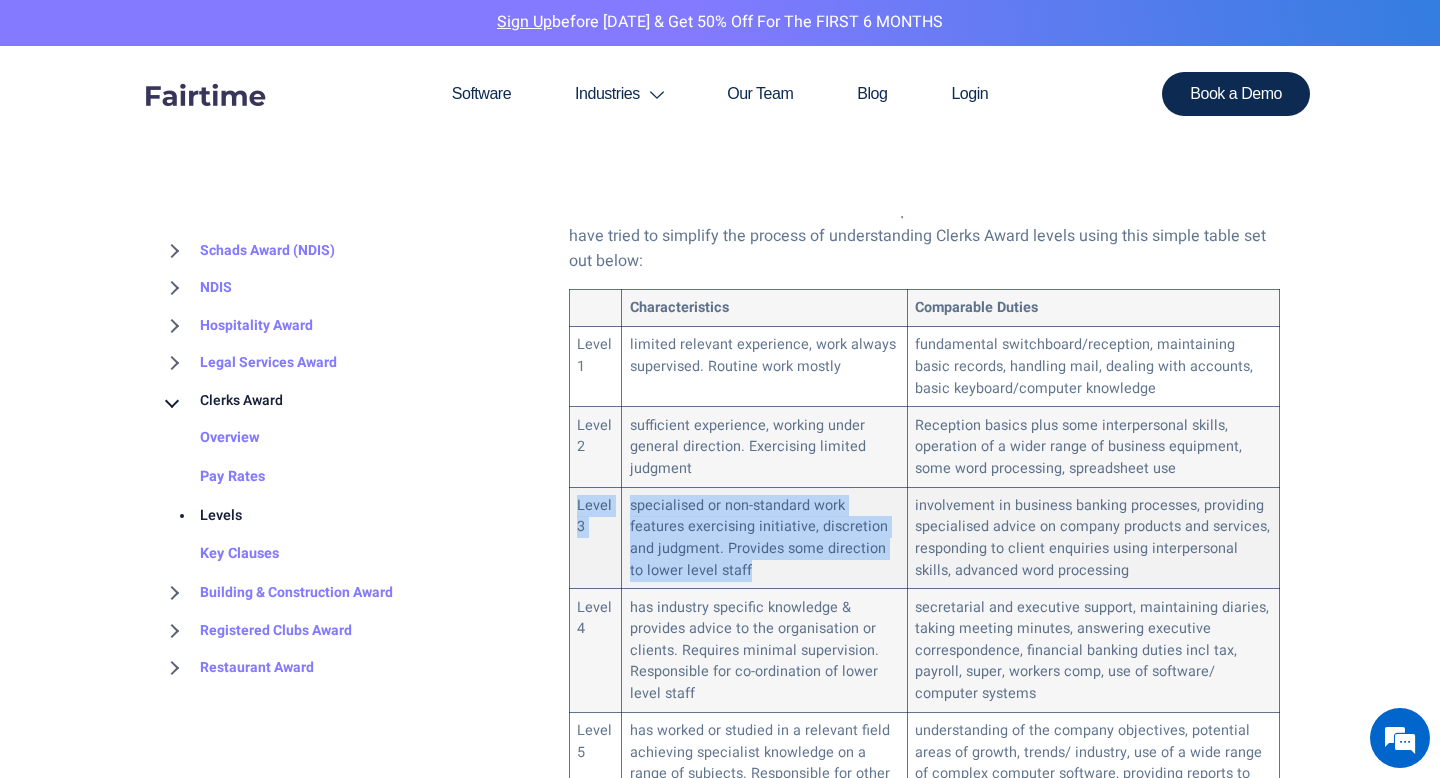 drag, startPoint x: 578, startPoint y: 479, endPoint x: 772, endPoint y: 552, distance: 207.28 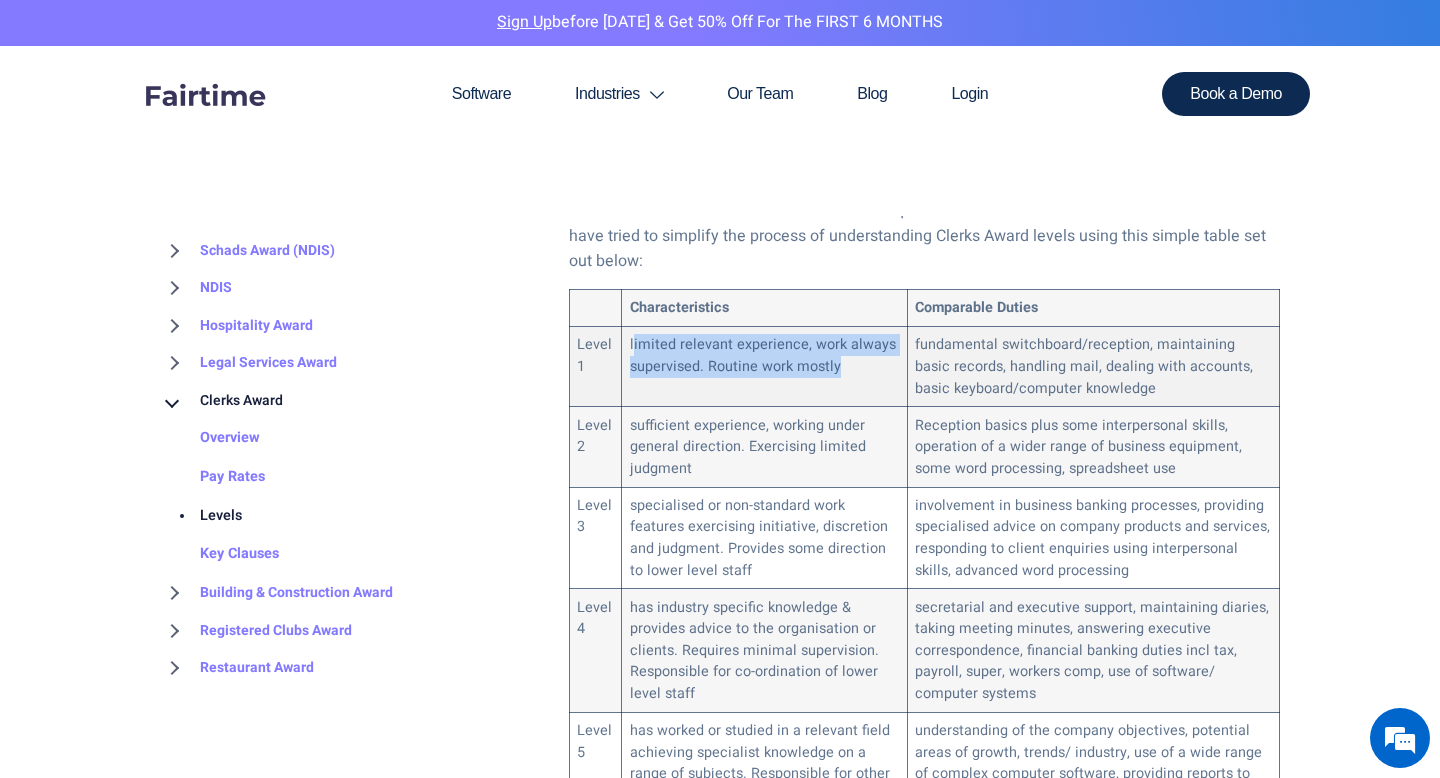 drag, startPoint x: 632, startPoint y: 315, endPoint x: 866, endPoint y: 347, distance: 236.1779 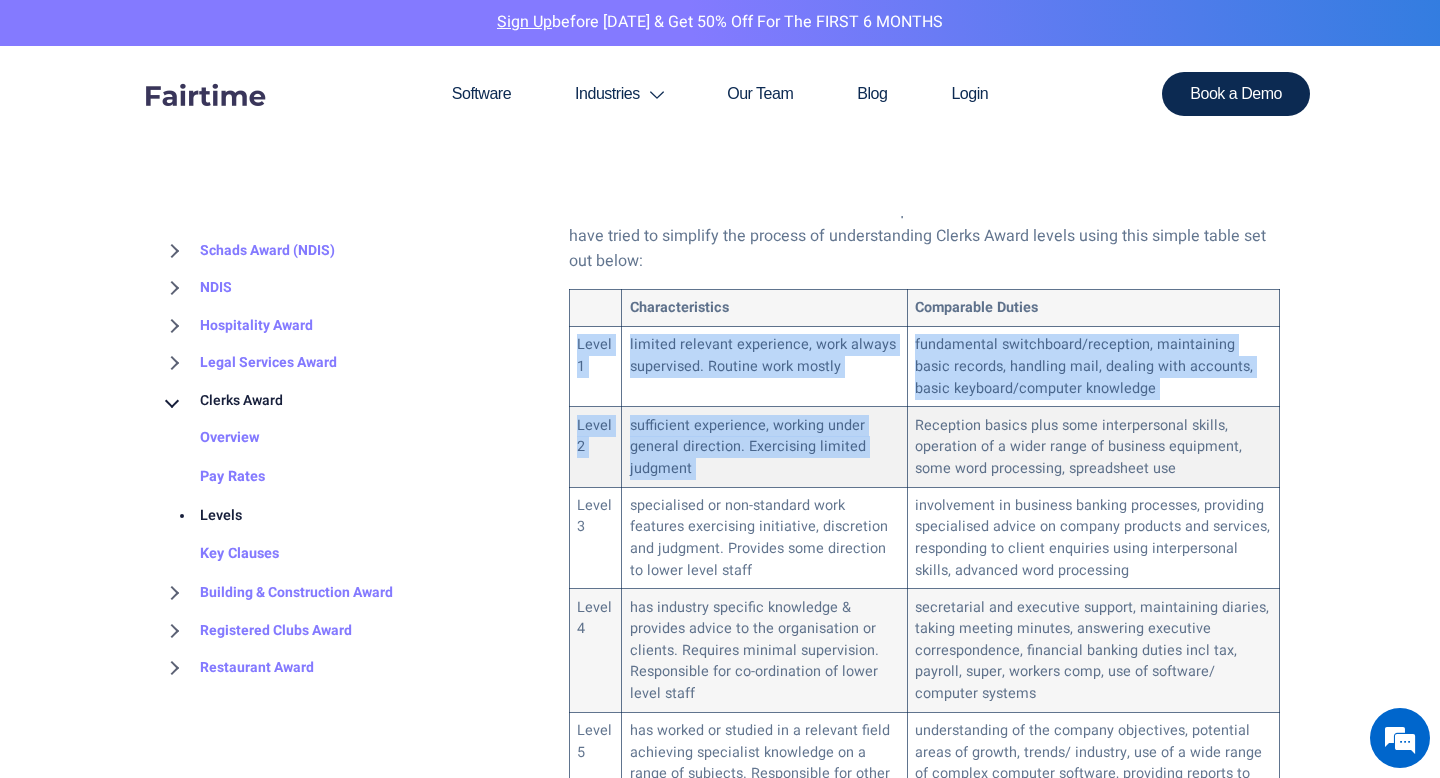 drag, startPoint x: 577, startPoint y: 320, endPoint x: 1139, endPoint y: 380, distance: 565.1938 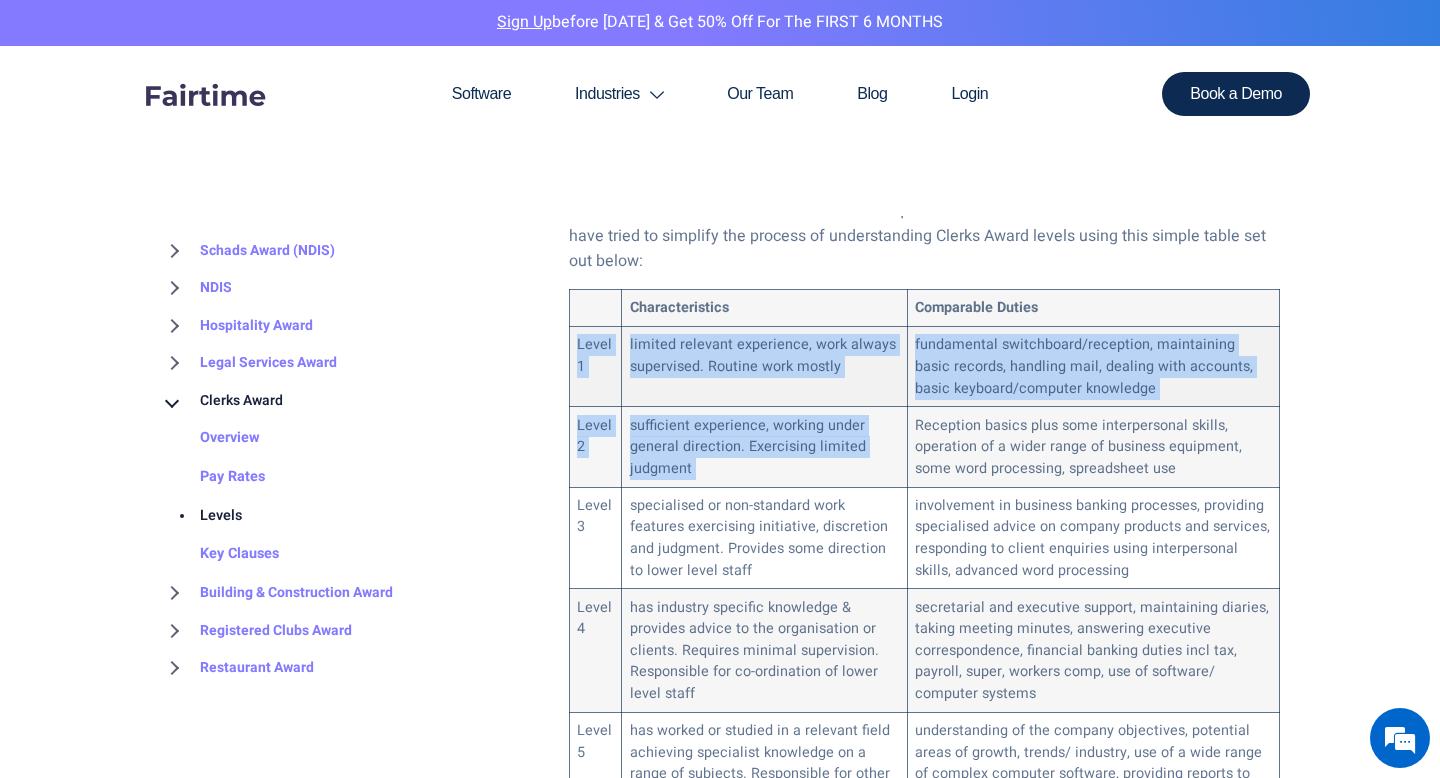 click on "fundamental switchboard/reception, maintaining basic records, handling mail, dealing with accounts, basic keyboard/computer knowledge" at bounding box center (1094, 367) 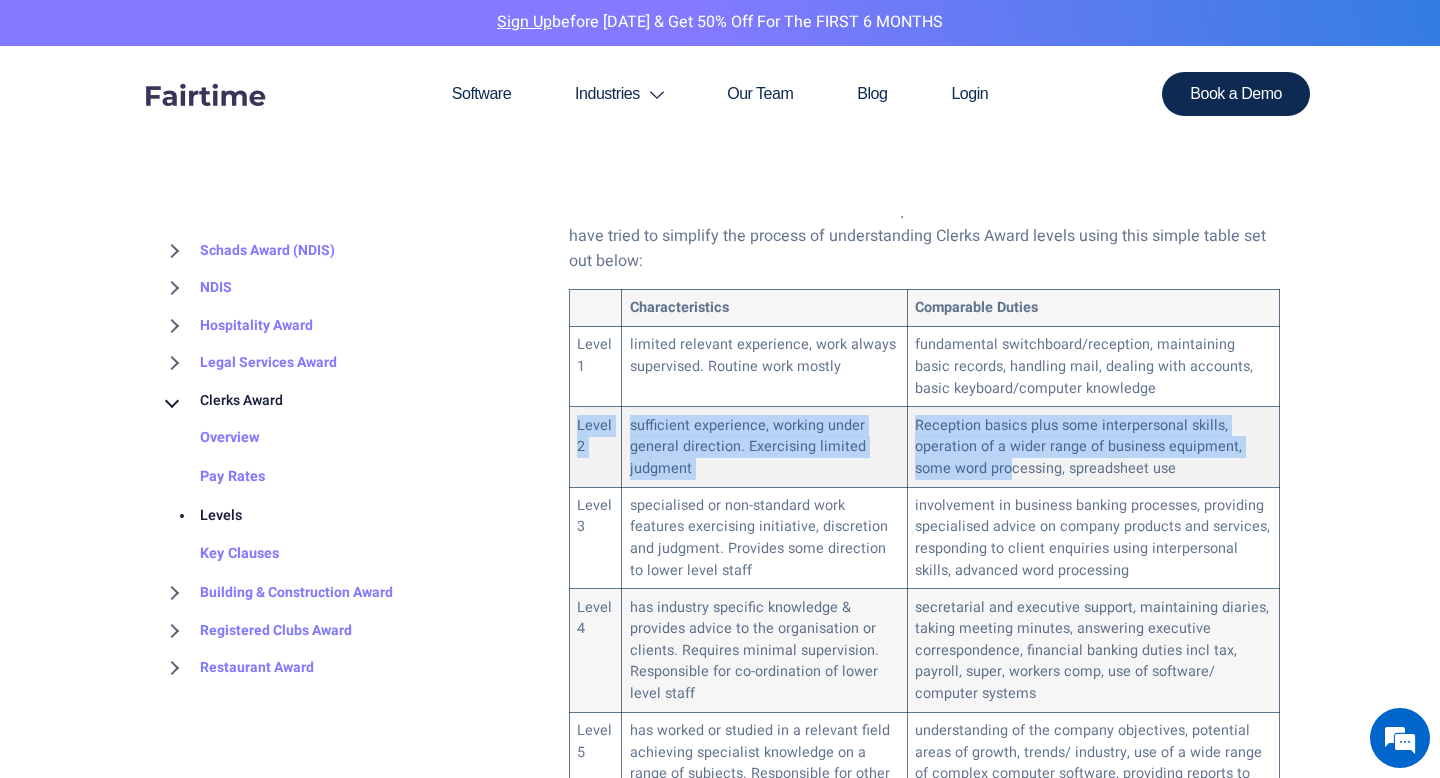drag, startPoint x: 579, startPoint y: 398, endPoint x: 1065, endPoint y: 455, distance: 489.33118 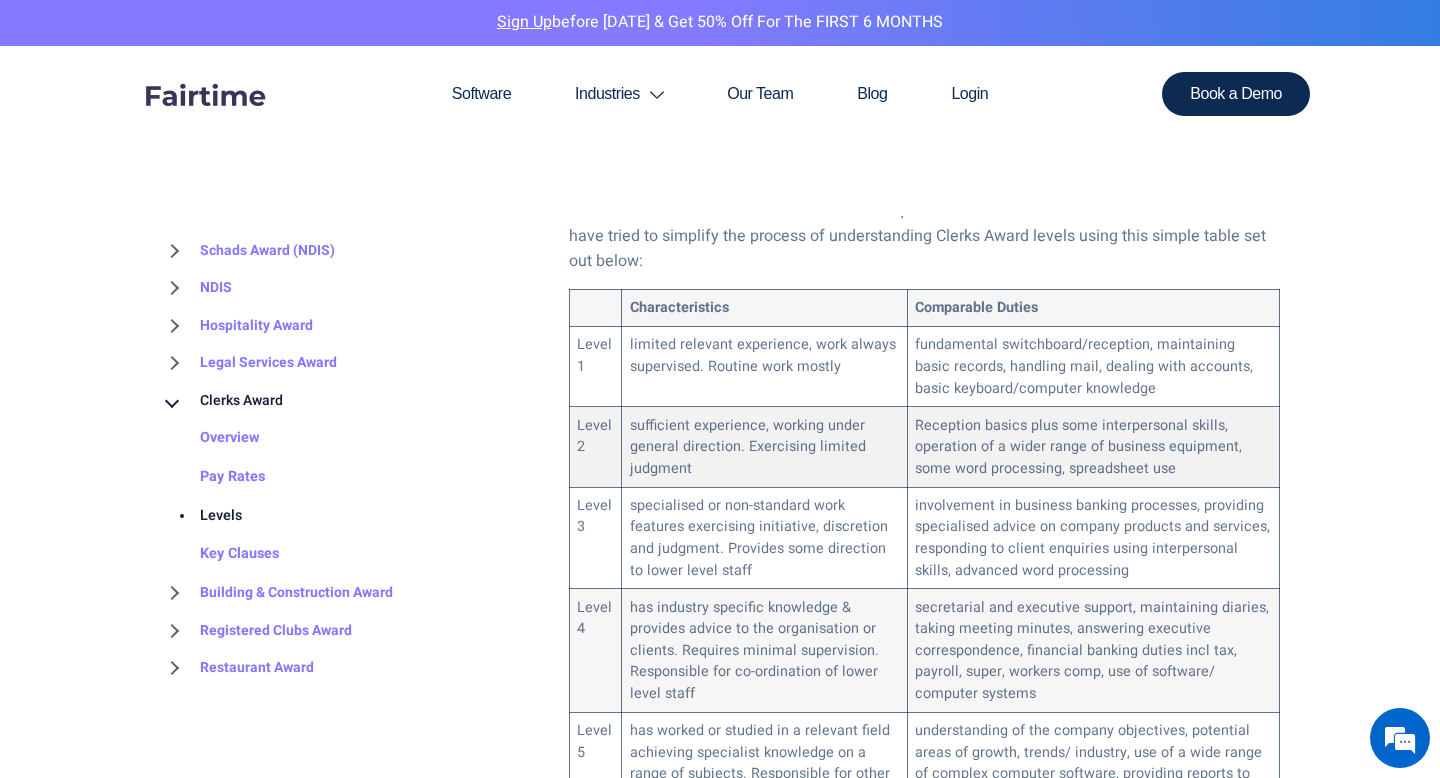 click on "Reception basics plus some interpersonal skills, operation of a wider range of business equipment, some word processing, spreadsheet use" at bounding box center [1094, 447] 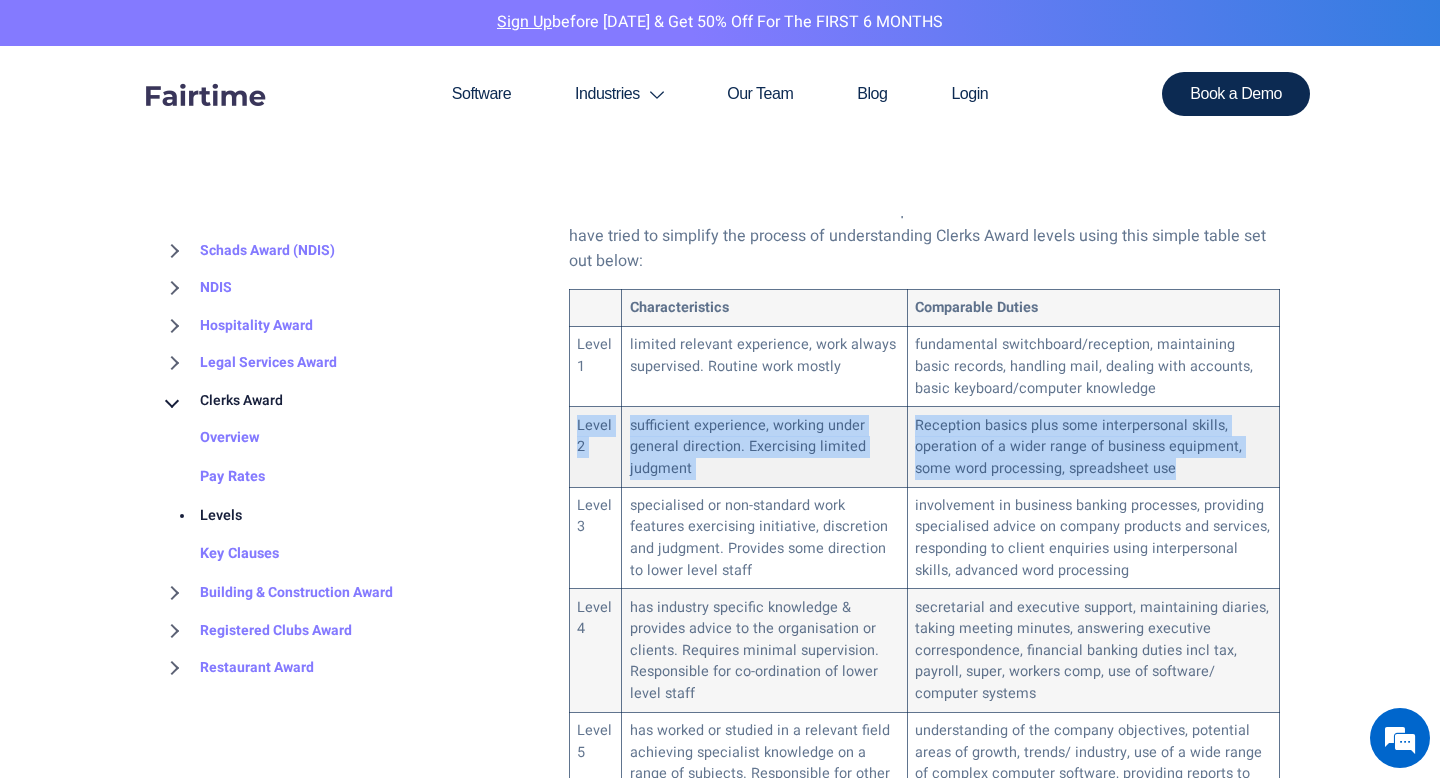drag, startPoint x: 1180, startPoint y: 446, endPoint x: 575, endPoint y: 392, distance: 607.40515 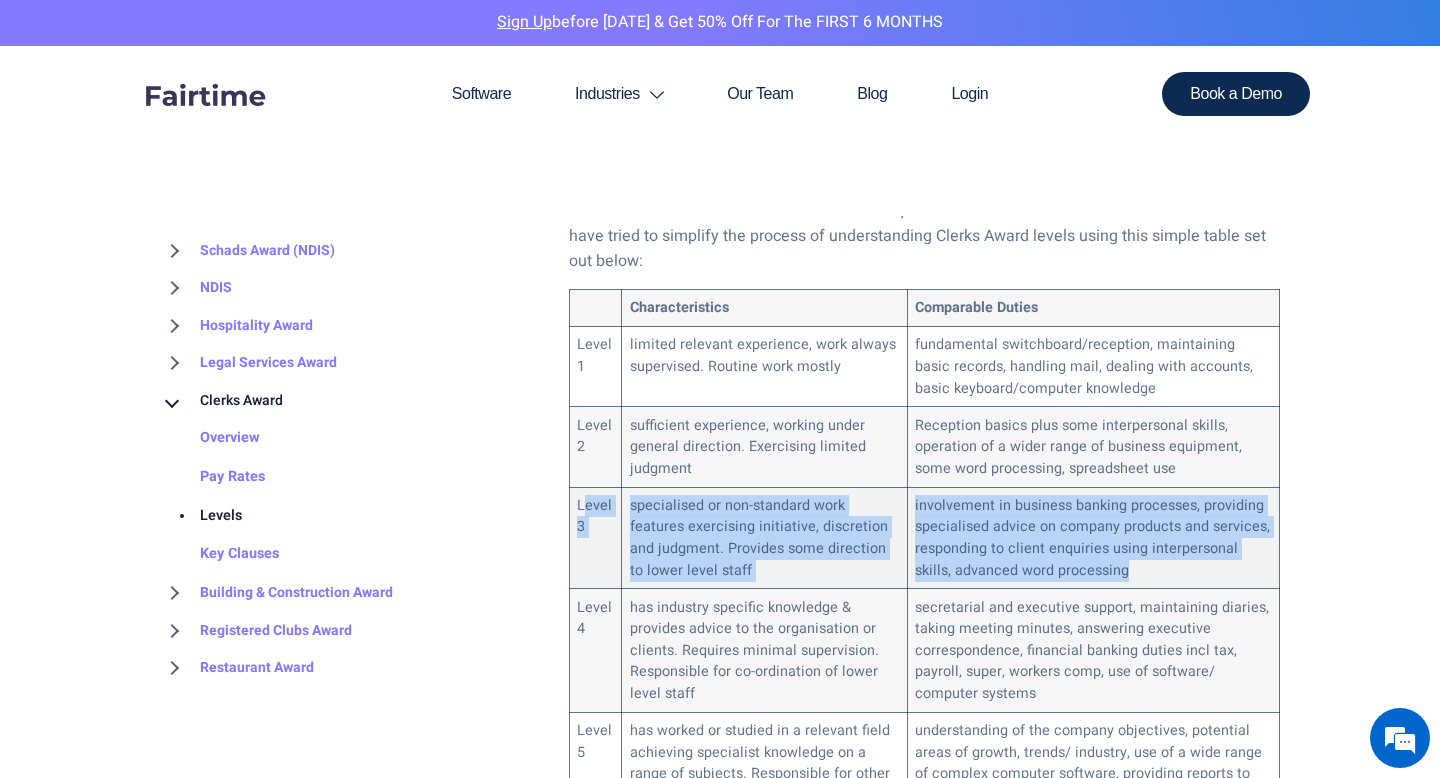 drag, startPoint x: 583, startPoint y: 479, endPoint x: 1108, endPoint y: 544, distance: 529.0085 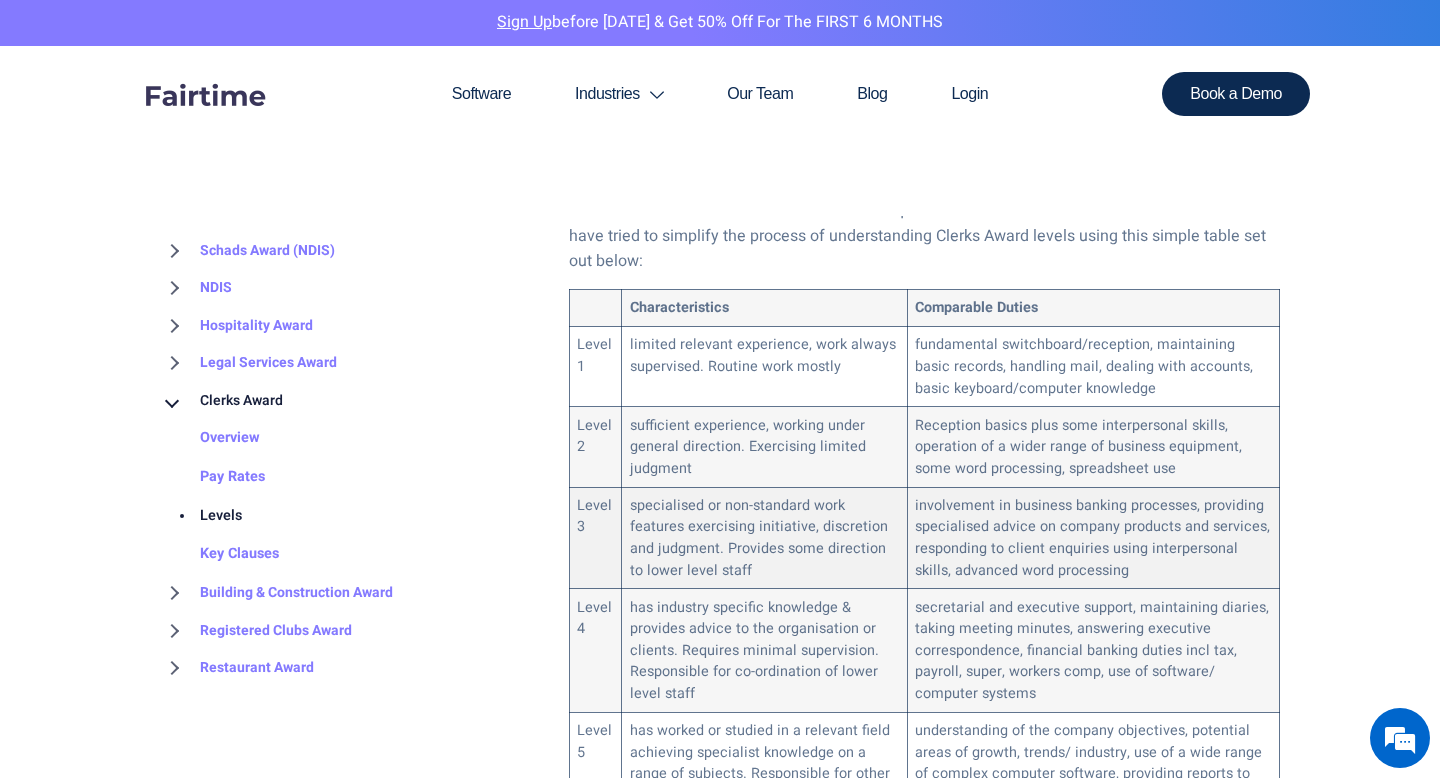 click on "specialised or non-standard work features exercising initiative, discretion and judgment. Provides some direction to lower level staff" at bounding box center [765, 538] 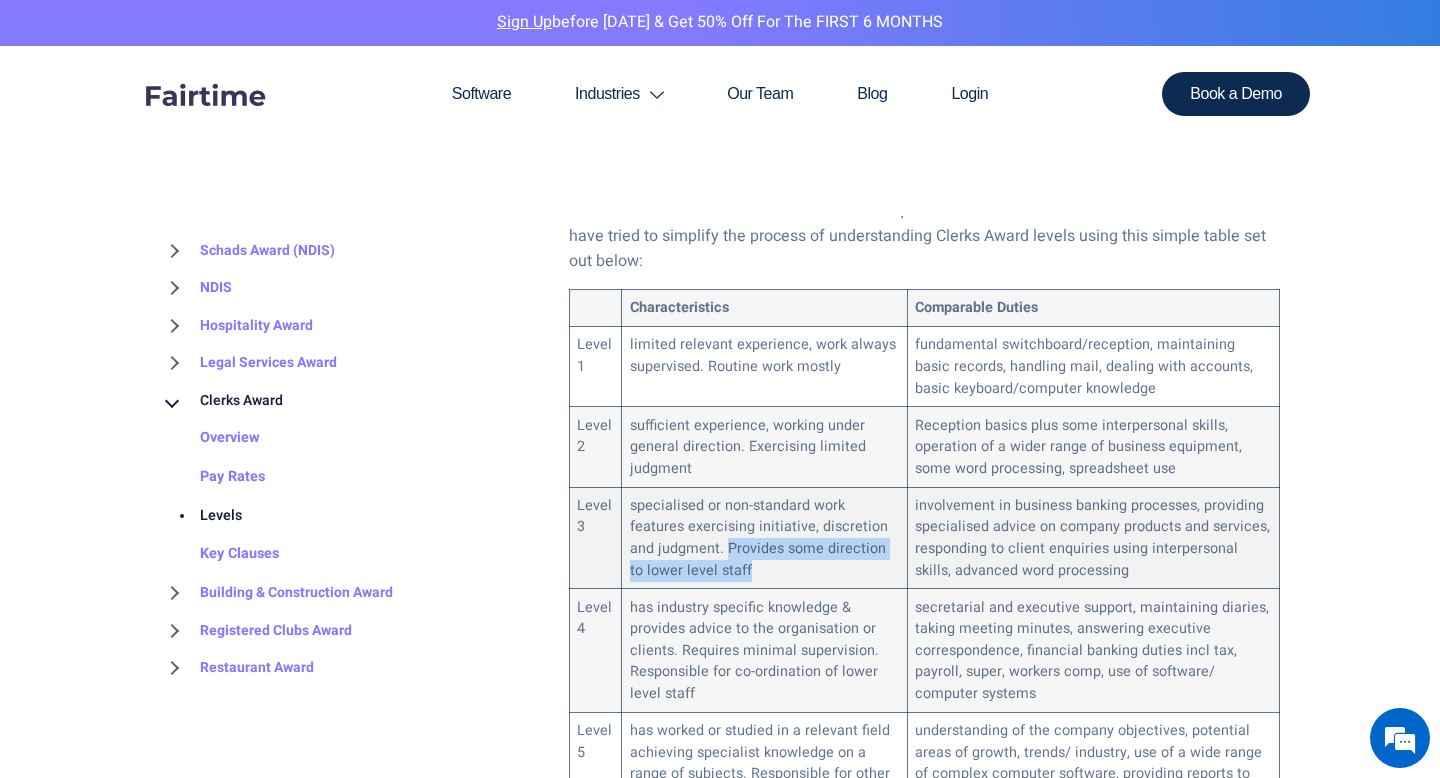 drag, startPoint x: 762, startPoint y: 545, endPoint x: 698, endPoint y: 522, distance: 68.007355 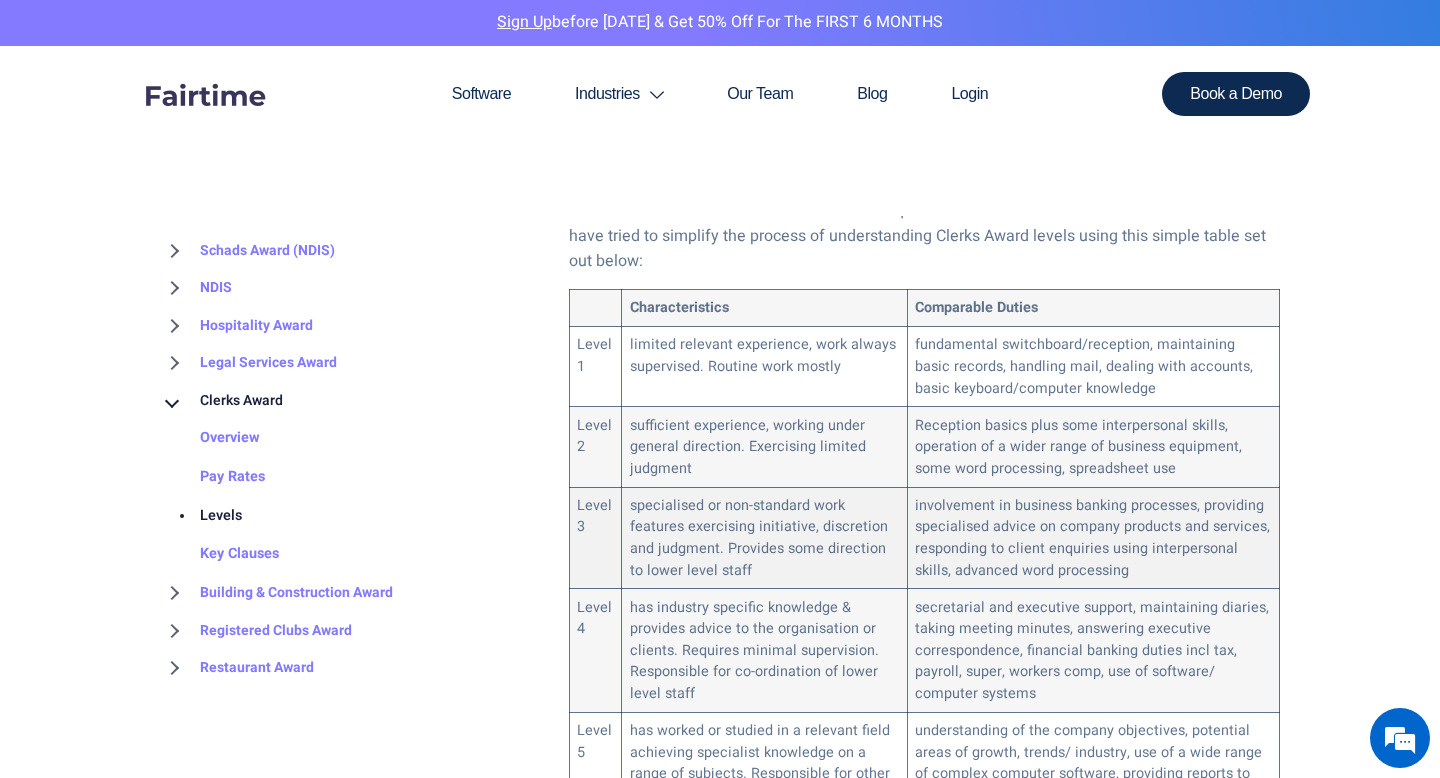 click on "specialised or non-standard work features exercising initiative, discretion and judgment. Provides some direction to lower level staff" at bounding box center [765, 538] 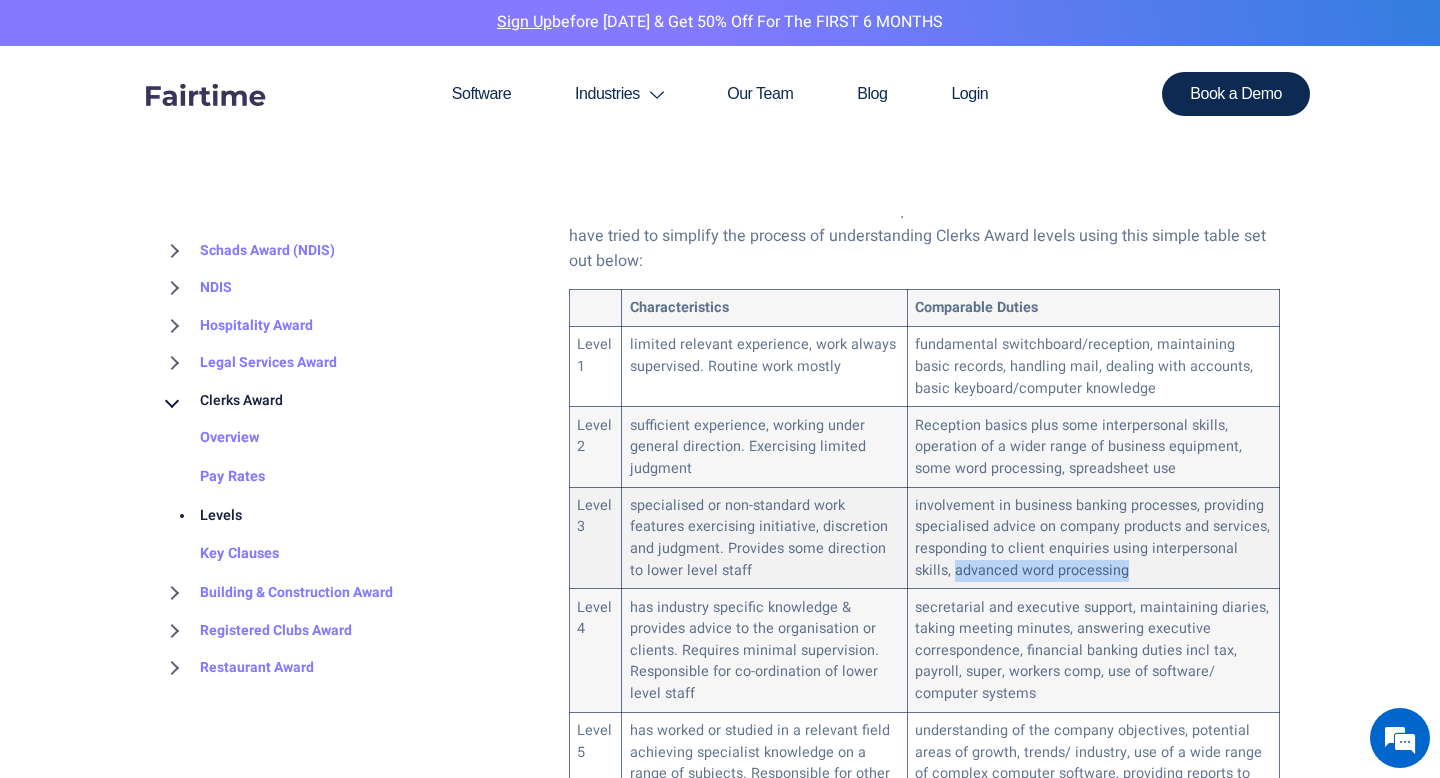 drag, startPoint x: 1096, startPoint y: 550, endPoint x: 919, endPoint y: 552, distance: 177.01129 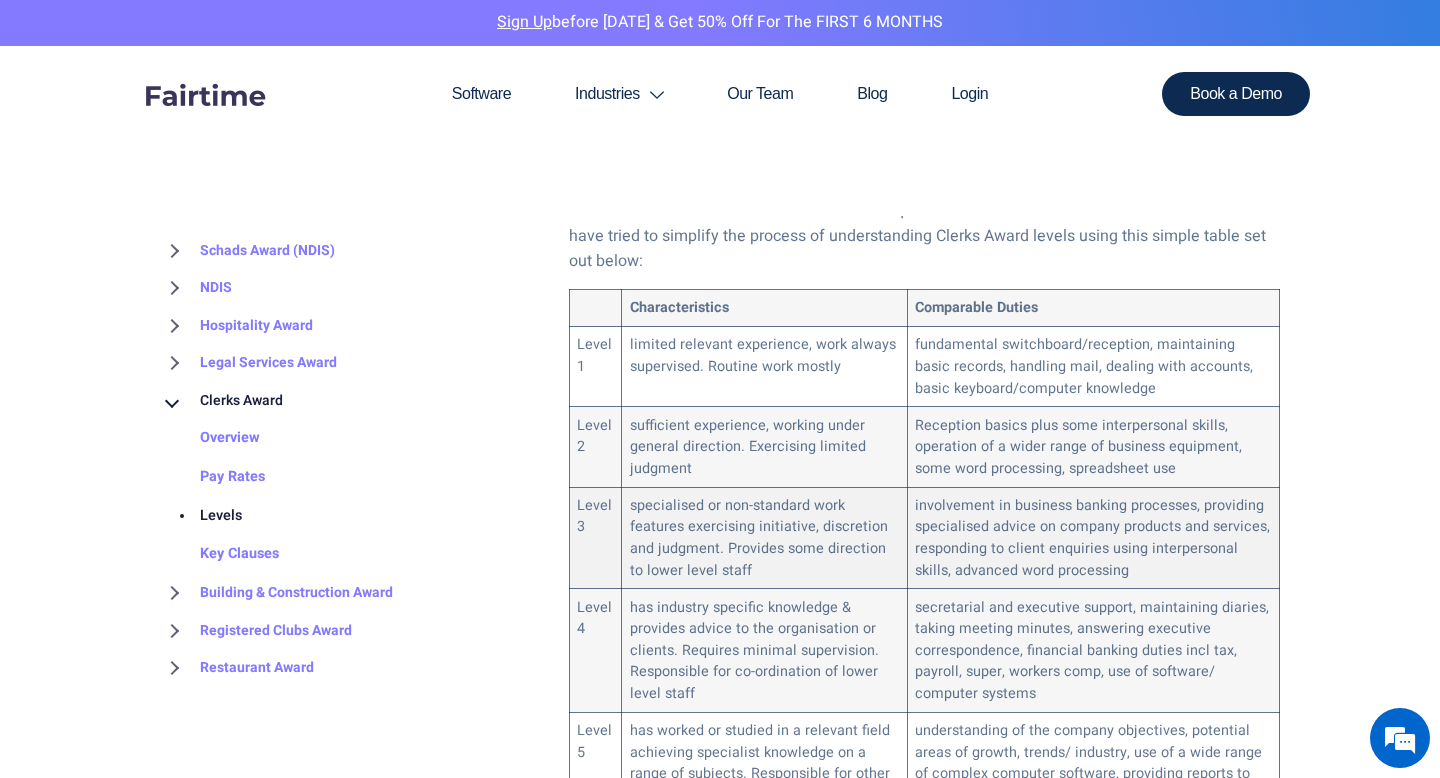 click on "specialised or non-standard work features exercising initiative, discretion and judgment. Provides some direction to lower level staff" at bounding box center (765, 538) 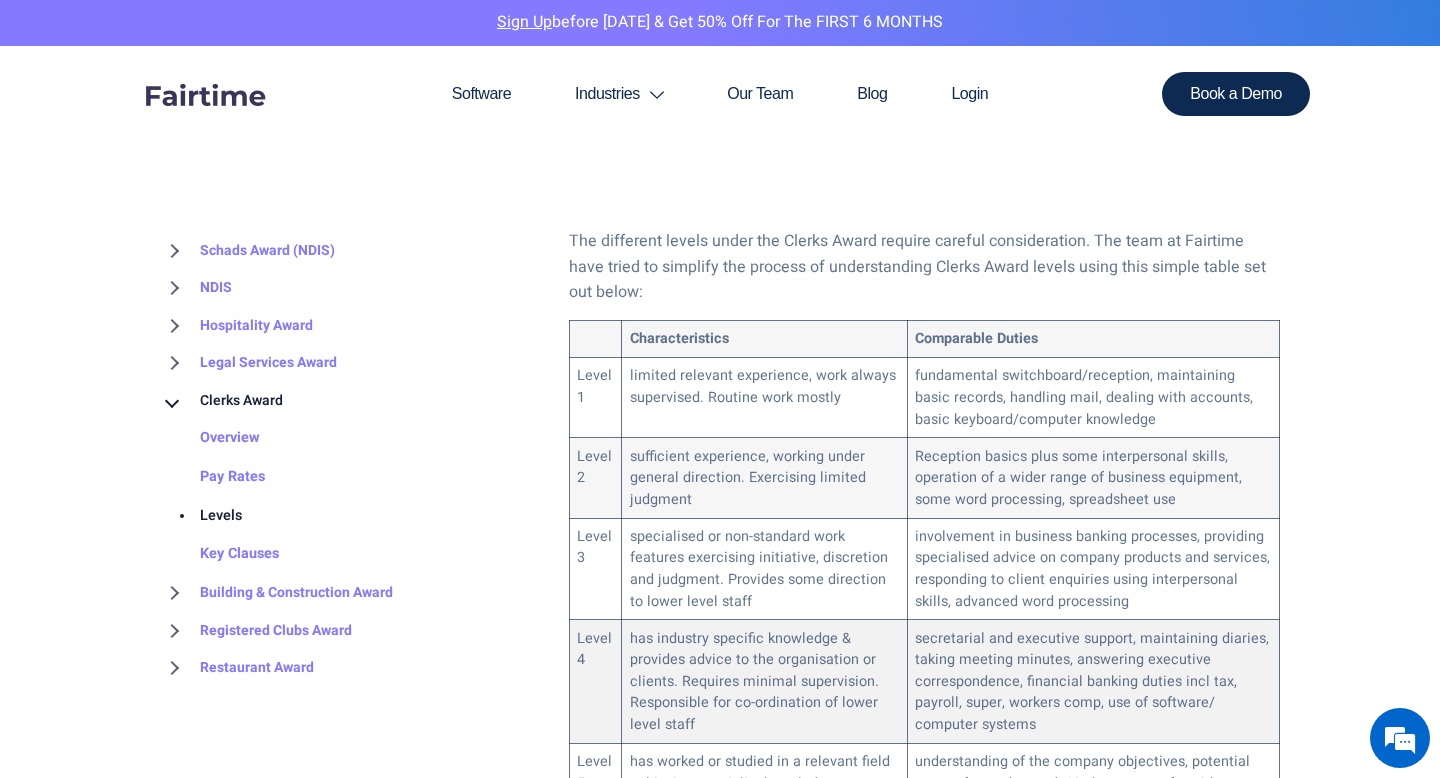 scroll, scrollTop: 1124, scrollLeft: 0, axis: vertical 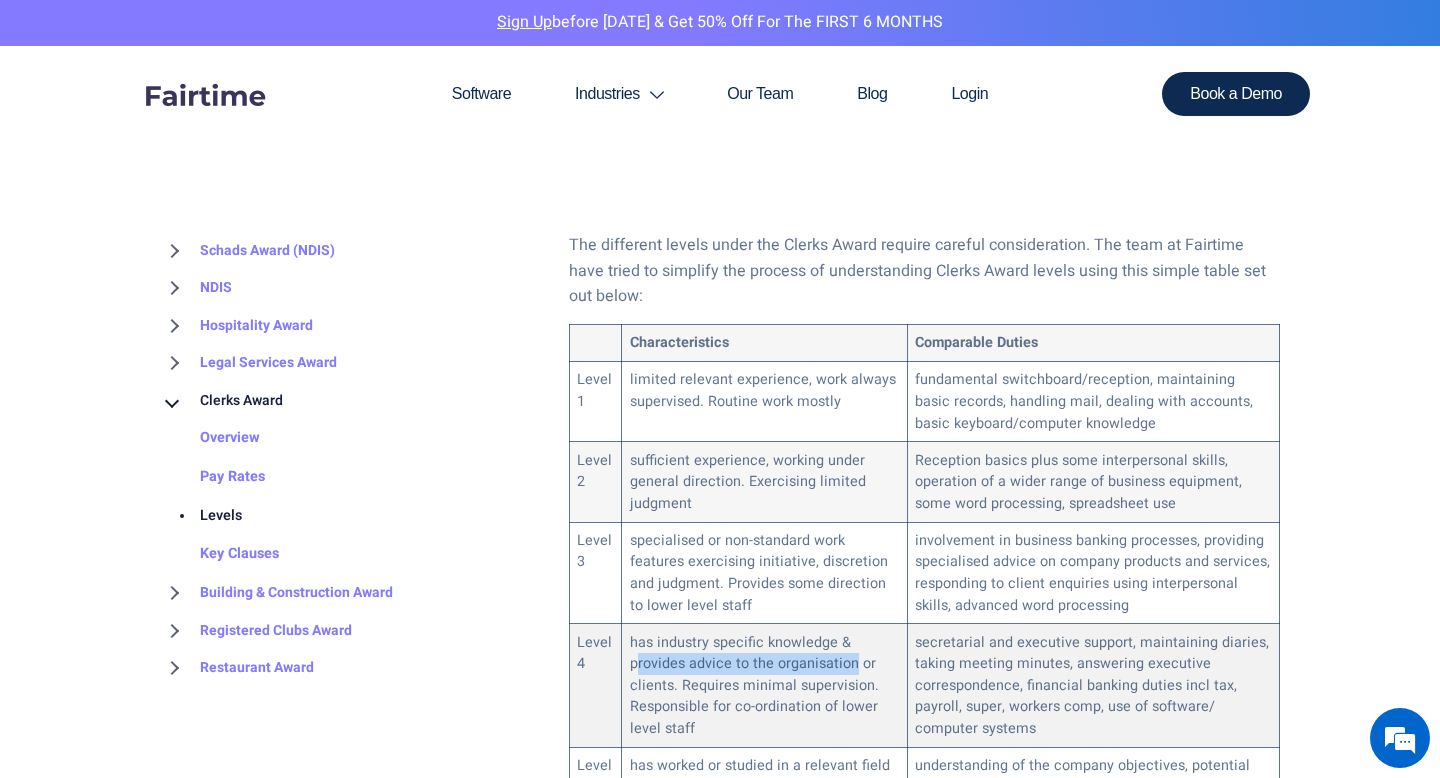 drag, startPoint x: 634, startPoint y: 636, endPoint x: 851, endPoint y: 641, distance: 217.0576 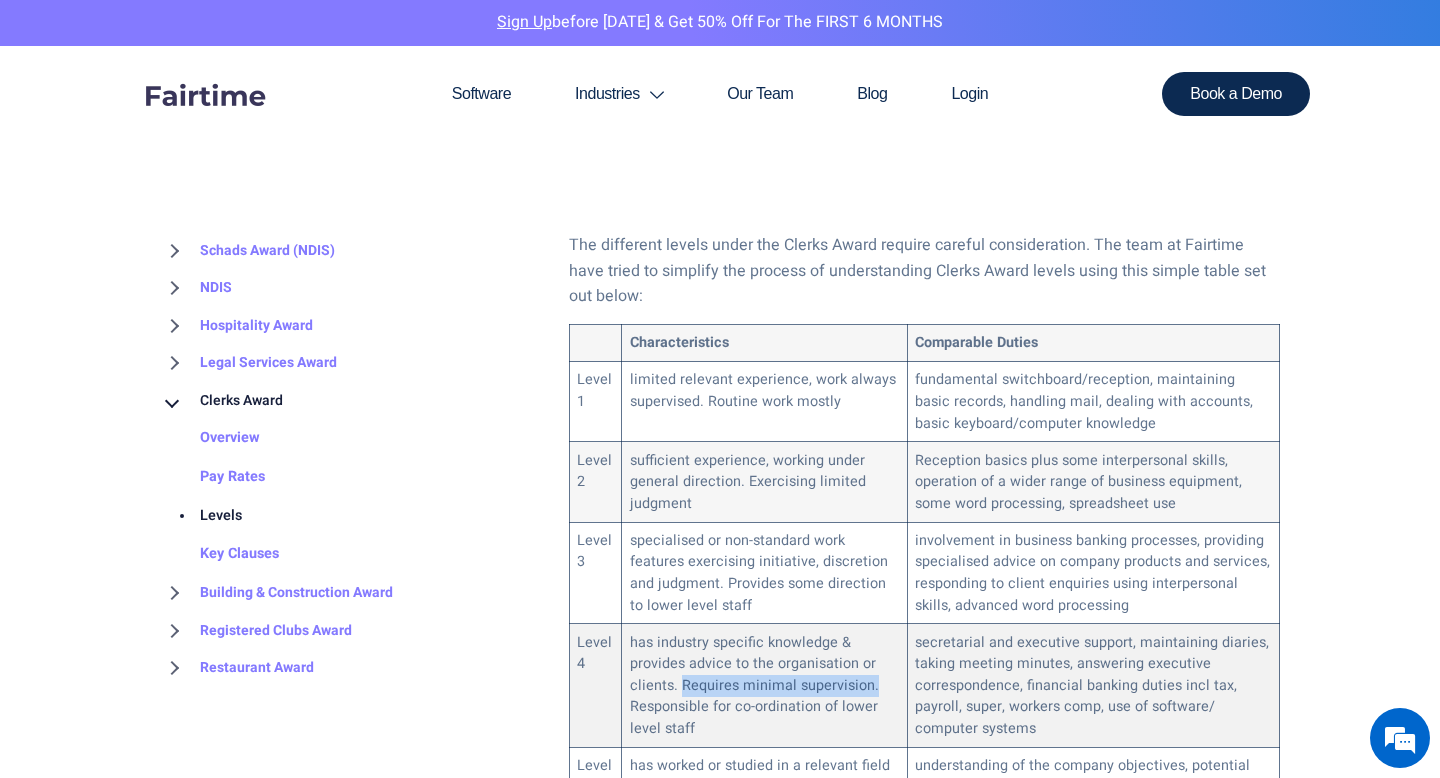 drag, startPoint x: 679, startPoint y: 663, endPoint x: 893, endPoint y: 666, distance: 214.02103 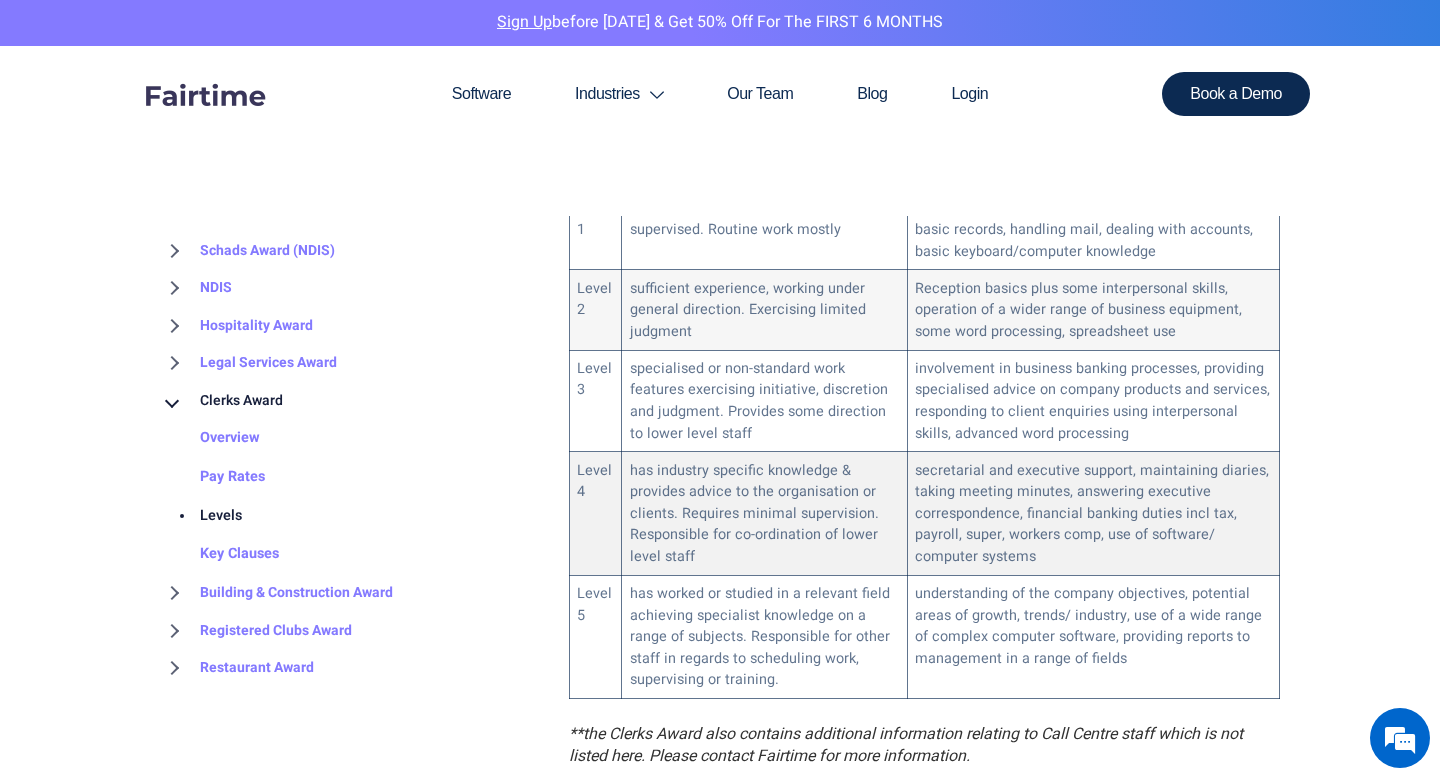 scroll, scrollTop: 1304, scrollLeft: 0, axis: vertical 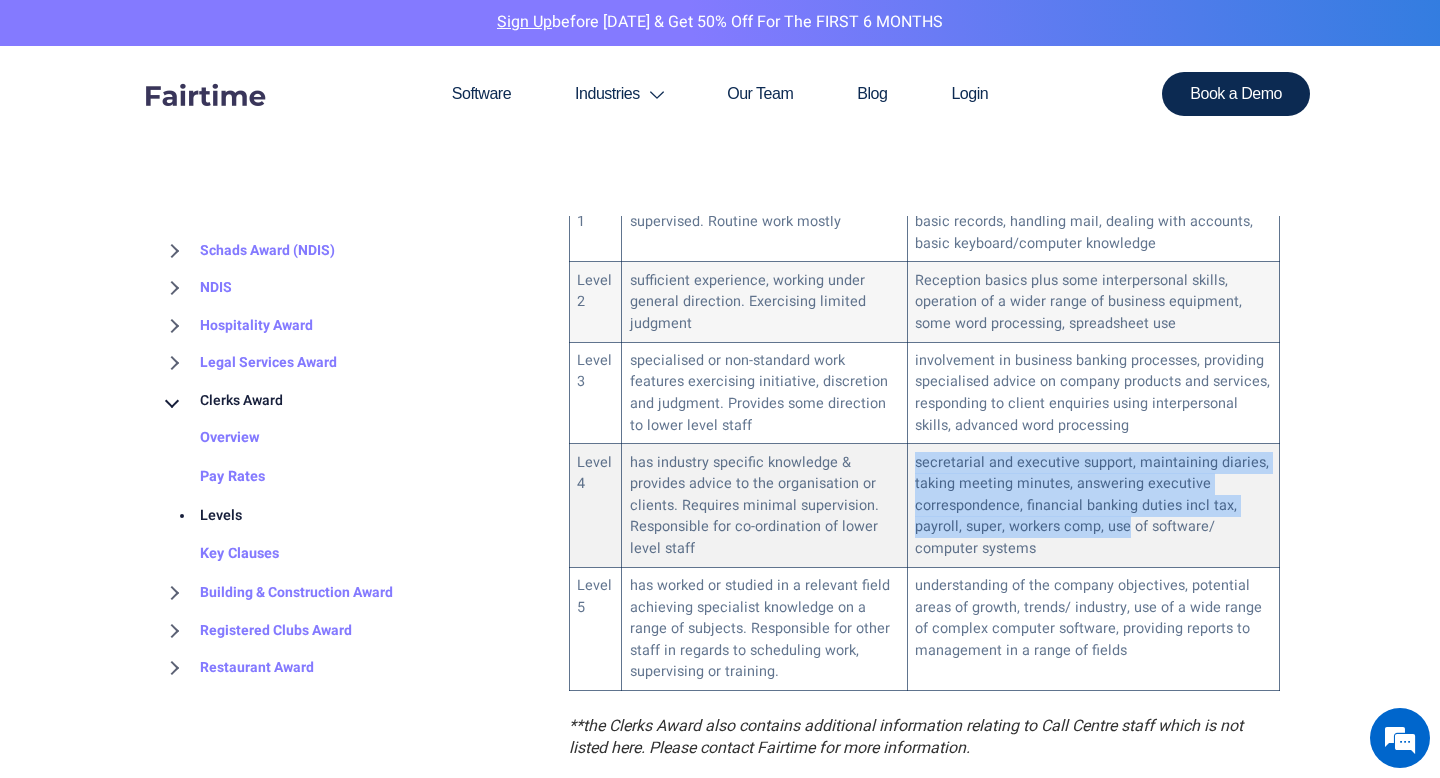 drag, startPoint x: 913, startPoint y: 433, endPoint x: 1176, endPoint y: 509, distance: 273.76083 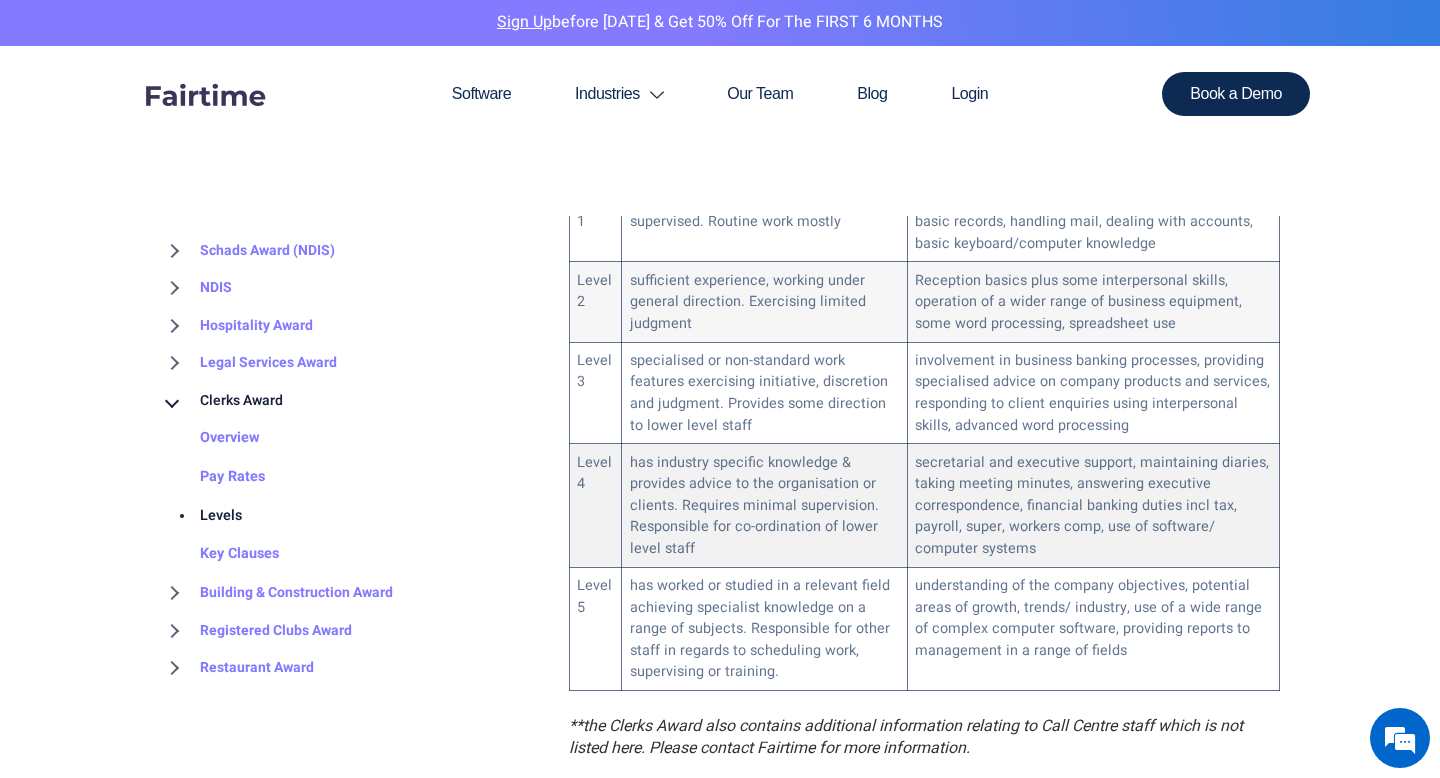 click on "secretarial and executive support, maintaining diaries, taking meeting minutes, answering executive correspondence, financial banking duties incl tax, payroll, super, workers comp, use of software/ computer systems" at bounding box center (1094, 505) 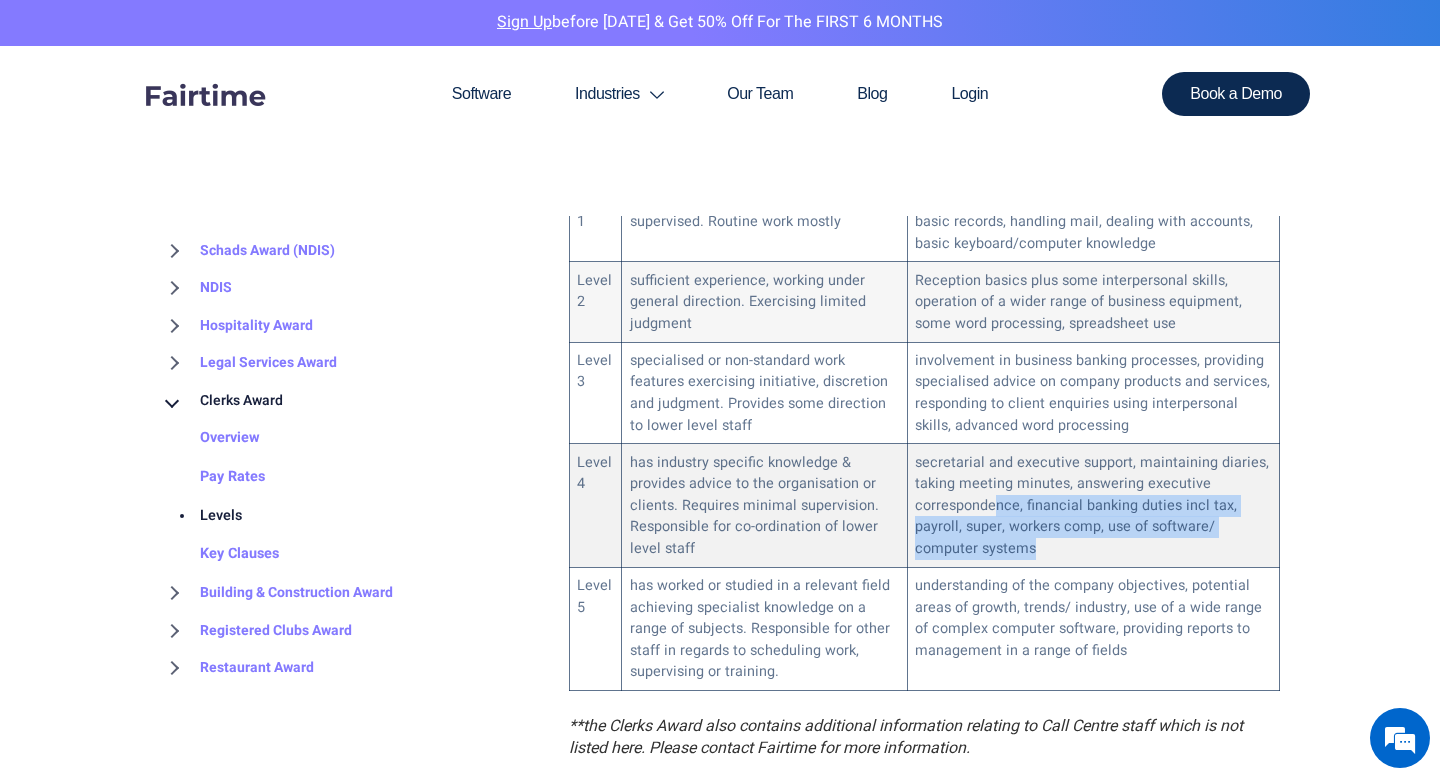 drag, startPoint x: 1079, startPoint y: 517, endPoint x: 999, endPoint y: 478, distance: 89 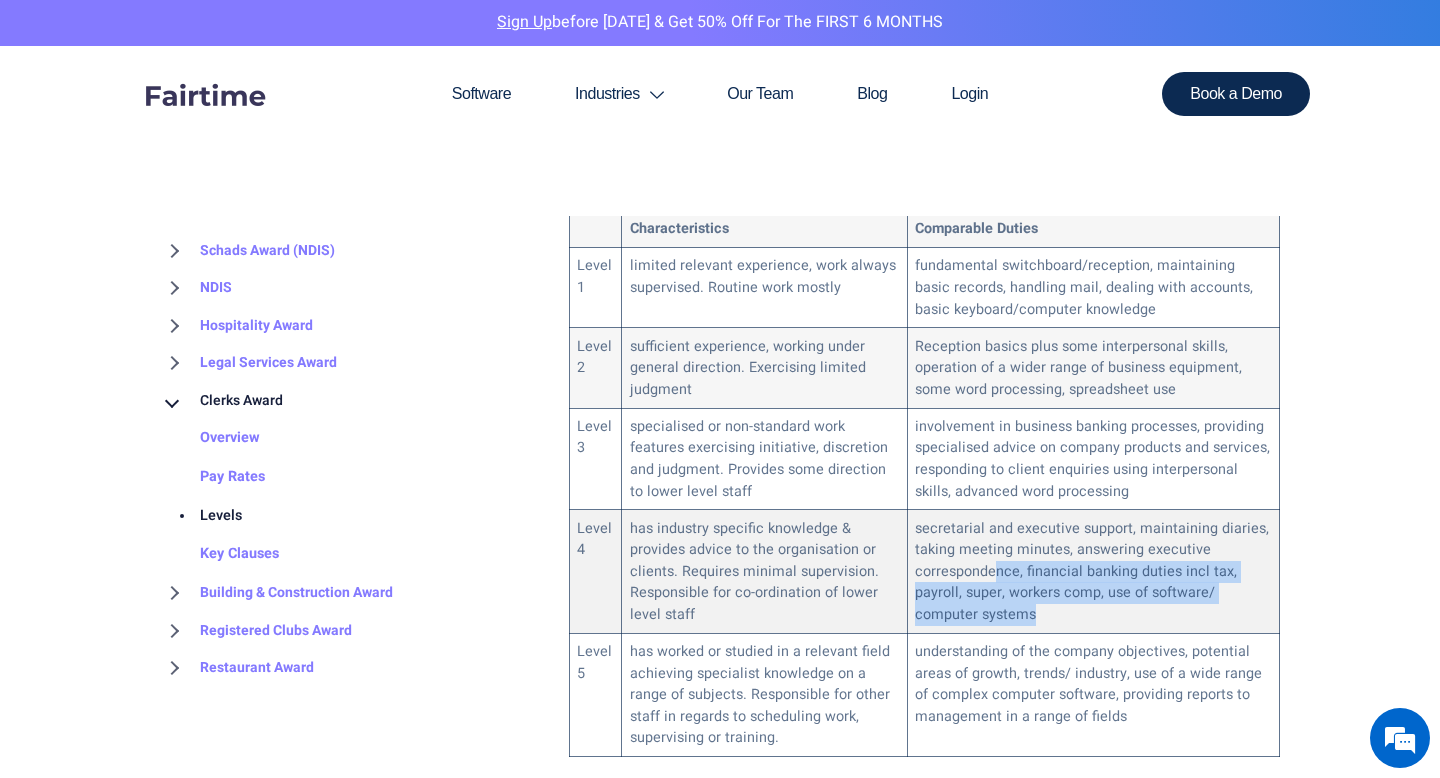 scroll, scrollTop: 1227, scrollLeft: 0, axis: vertical 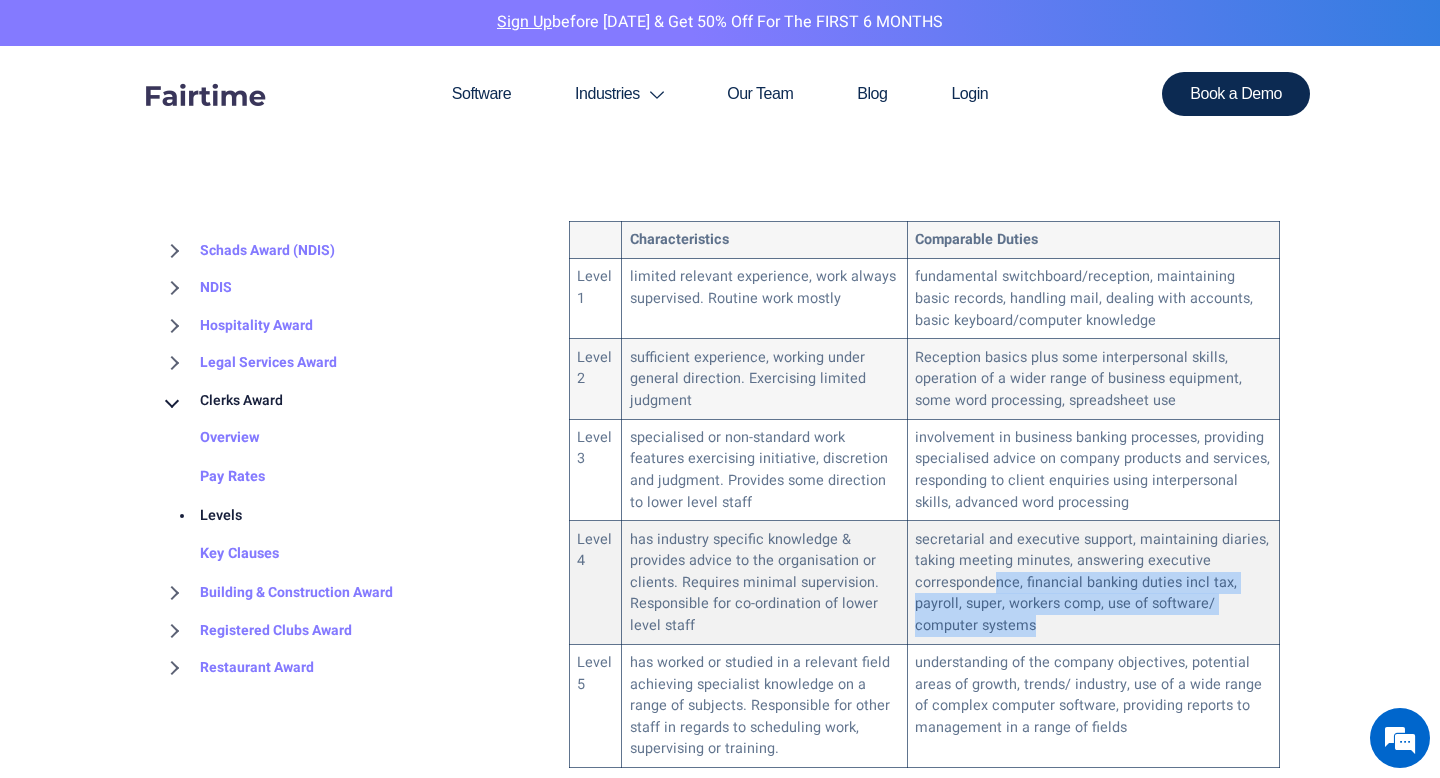 click on "Level 4" at bounding box center [596, 582] 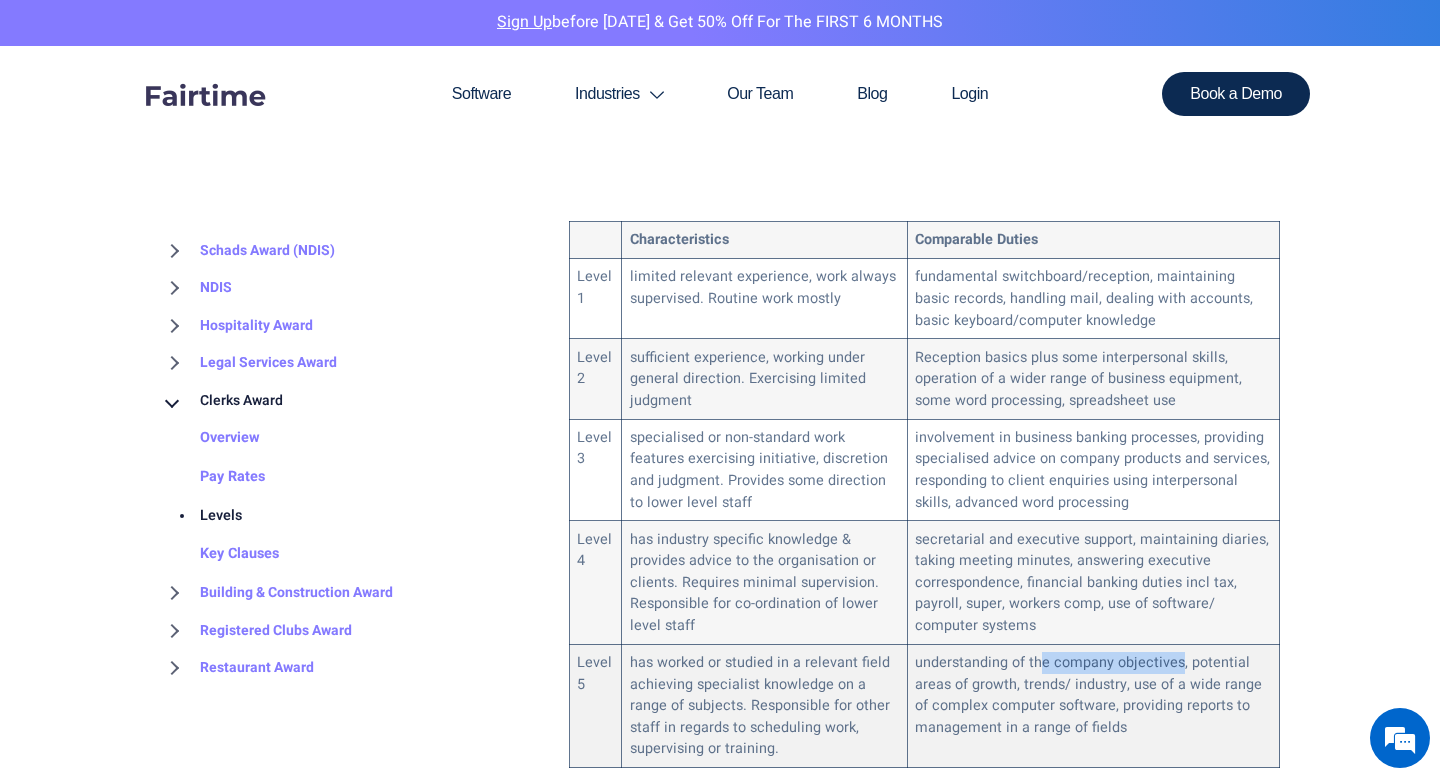 drag, startPoint x: 1037, startPoint y: 641, endPoint x: 1178, endPoint y: 641, distance: 141 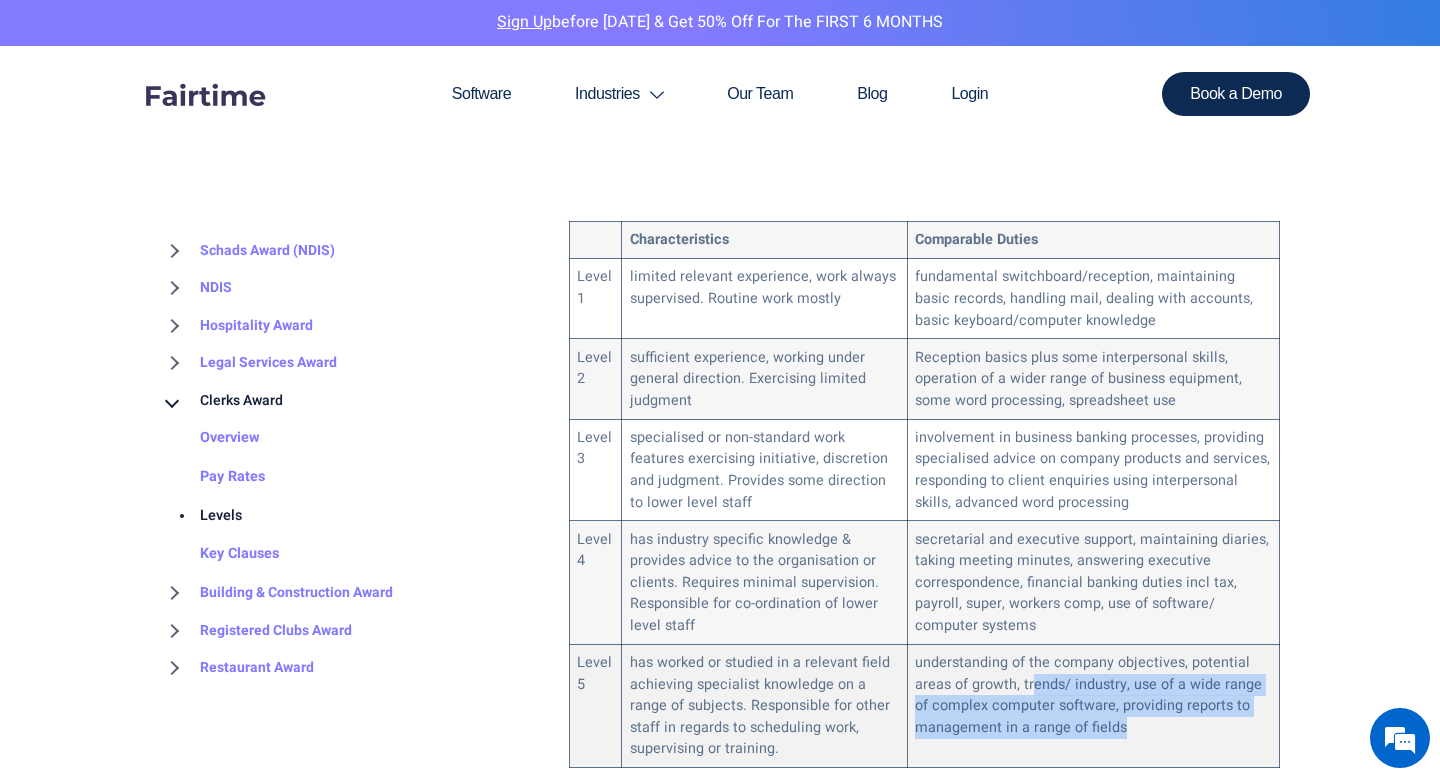 drag, startPoint x: 1030, startPoint y: 659, endPoint x: 1199, endPoint y: 700, distance: 173.90227 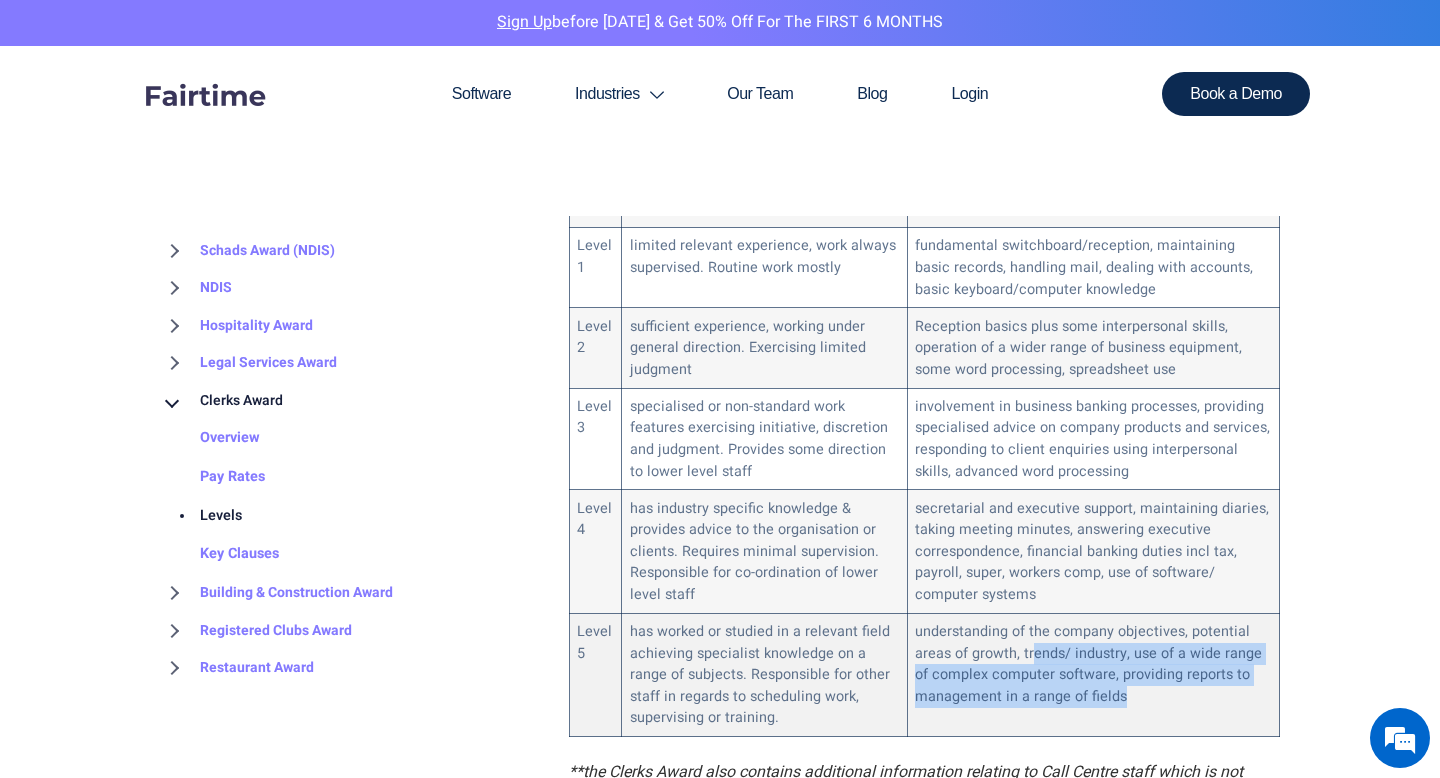 scroll, scrollTop: 1255, scrollLeft: 0, axis: vertical 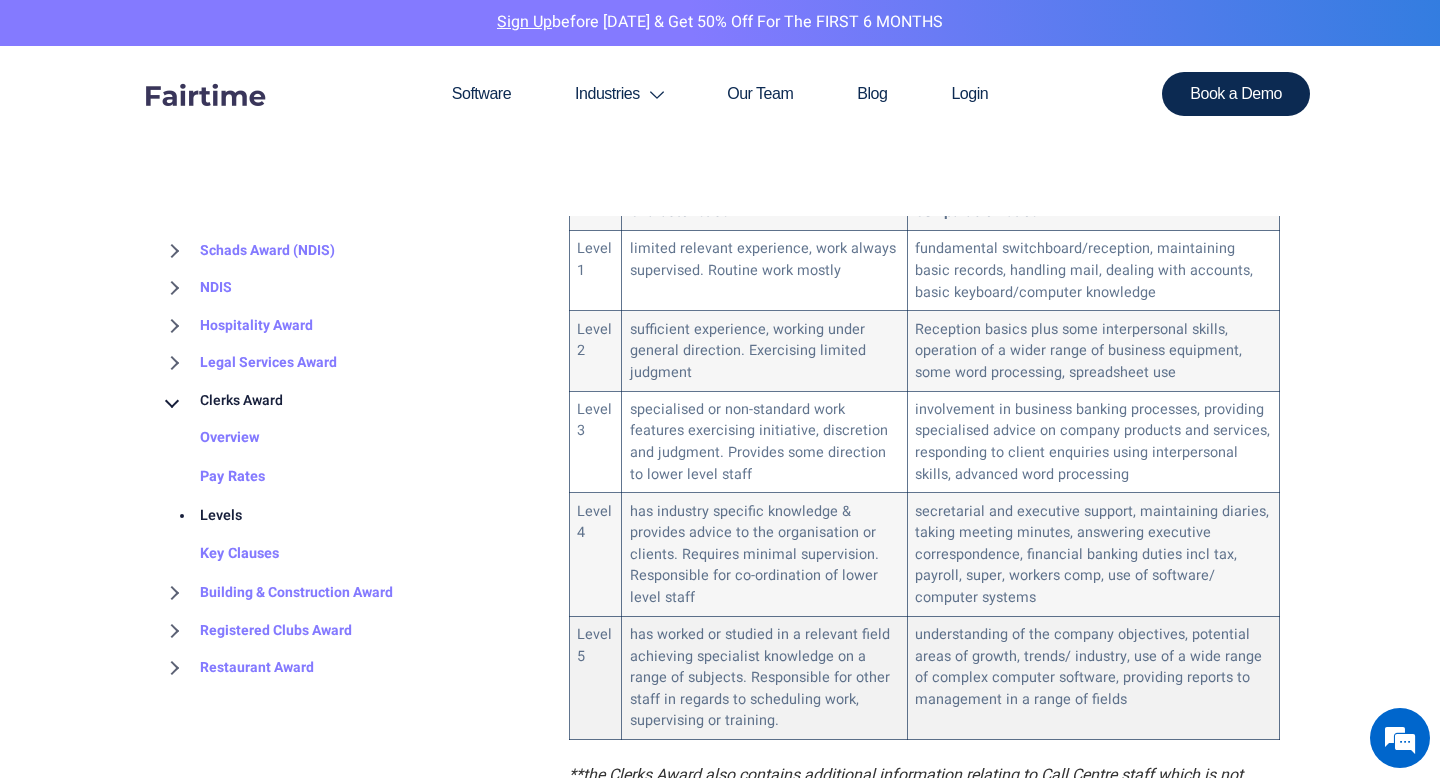 click on "understanding of the company objectives, potential areas of growth, trends/ industry, use of a wide range of complex computer software, providing reports to management in a range of fields" at bounding box center (1094, 677) 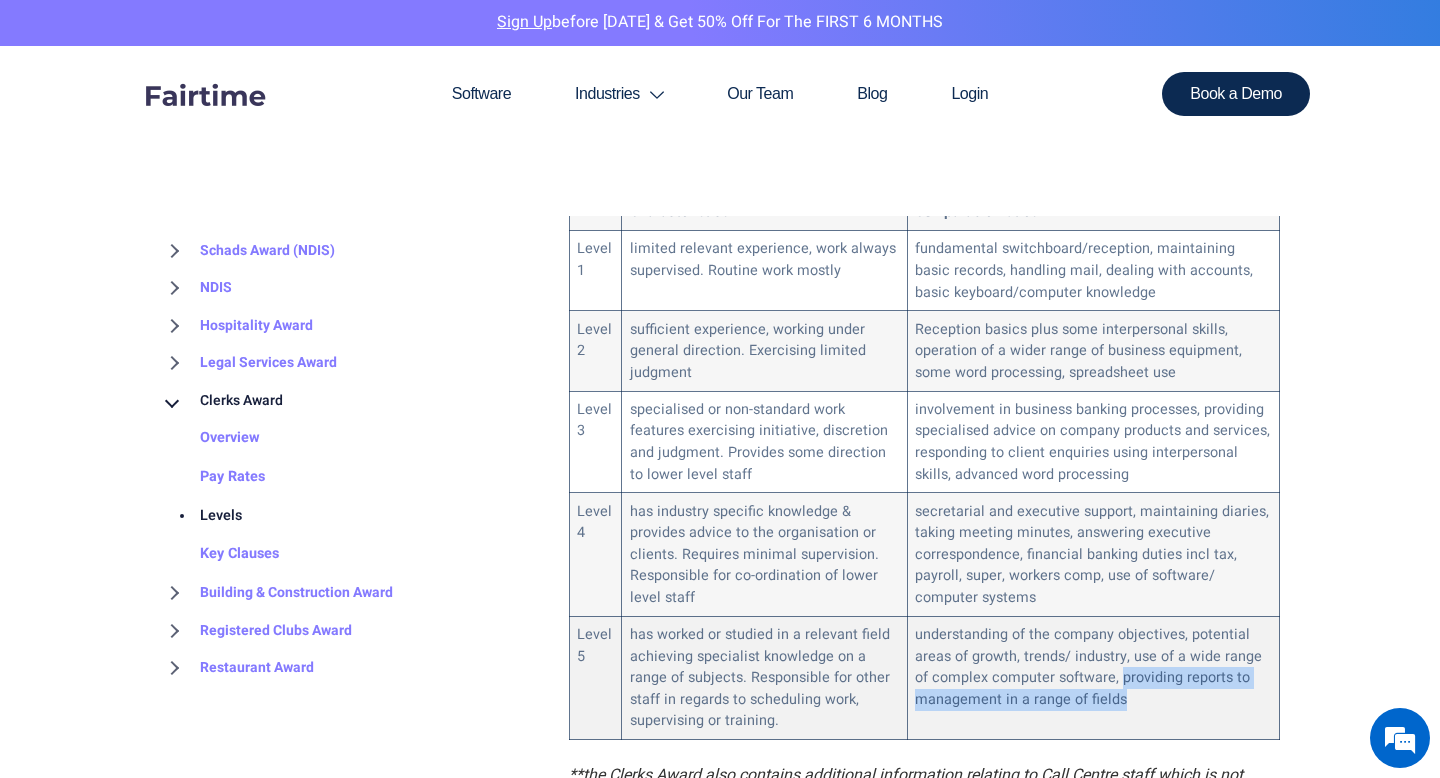 drag, startPoint x: 1147, startPoint y: 675, endPoint x: 1120, endPoint y: 649, distance: 37.48333 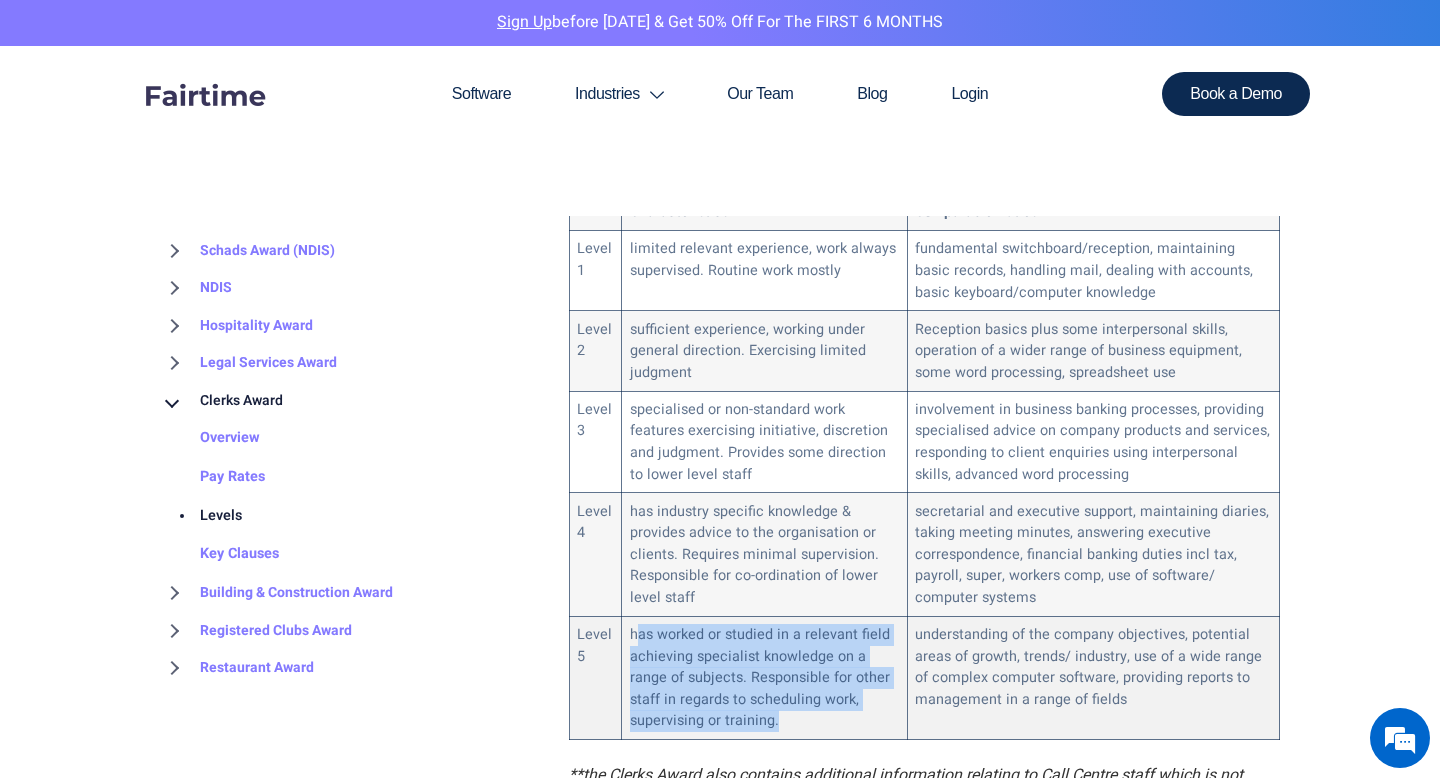 drag, startPoint x: 707, startPoint y: 690, endPoint x: 632, endPoint y: 614, distance: 106.77547 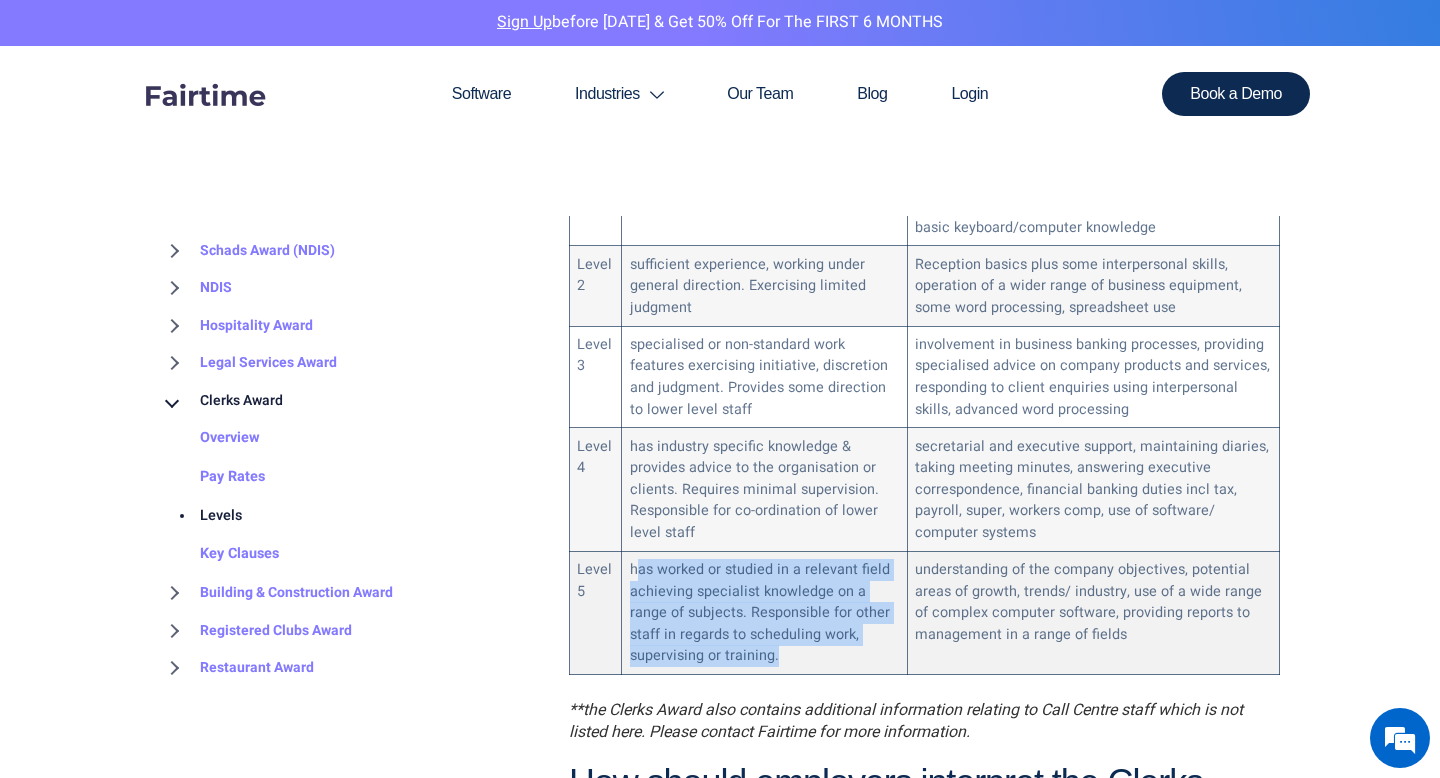 scroll, scrollTop: 1317, scrollLeft: 0, axis: vertical 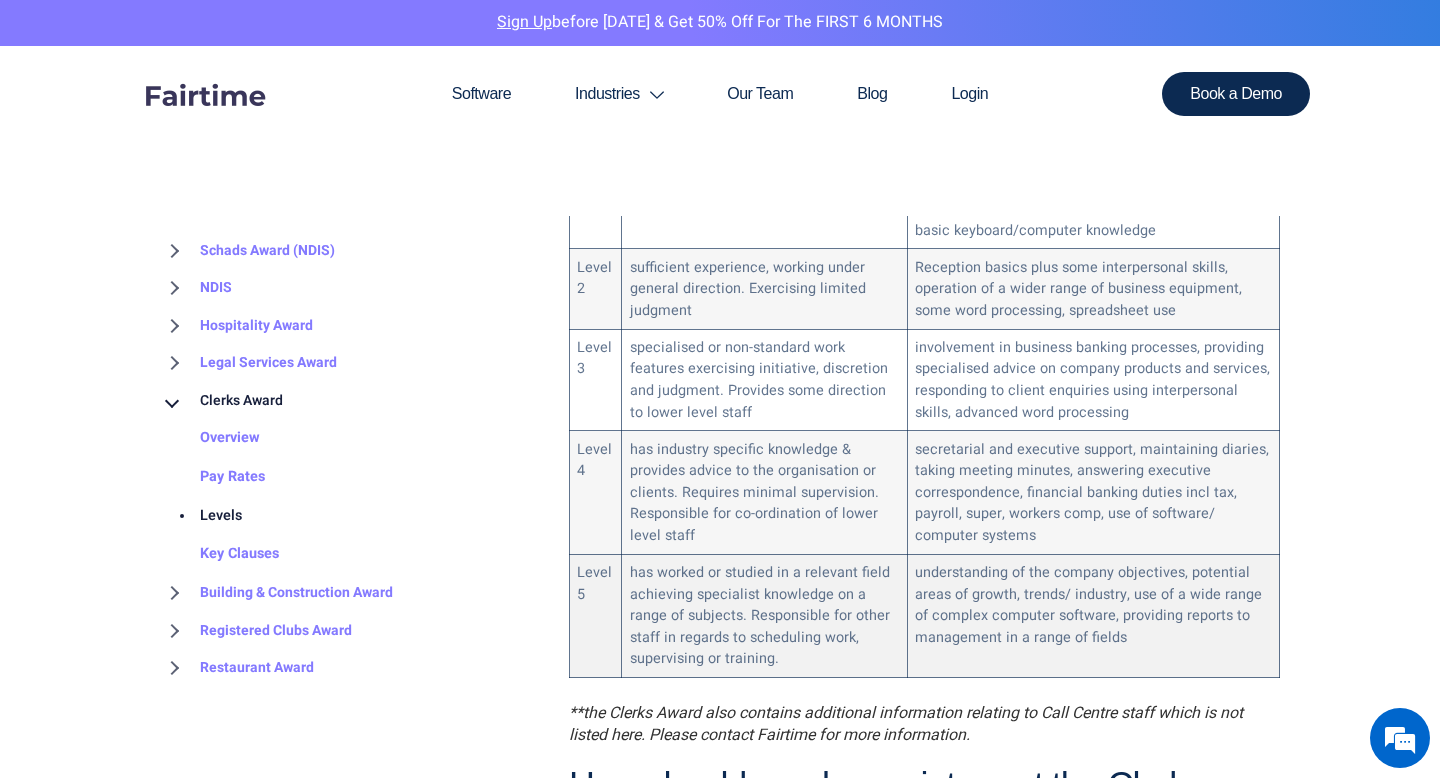 click on "has worked or studied in a relevant field achieving specialist knowledge on a range of subjects. Responsible for other staff in regards to scheduling work, supervising or training." at bounding box center (765, 615) 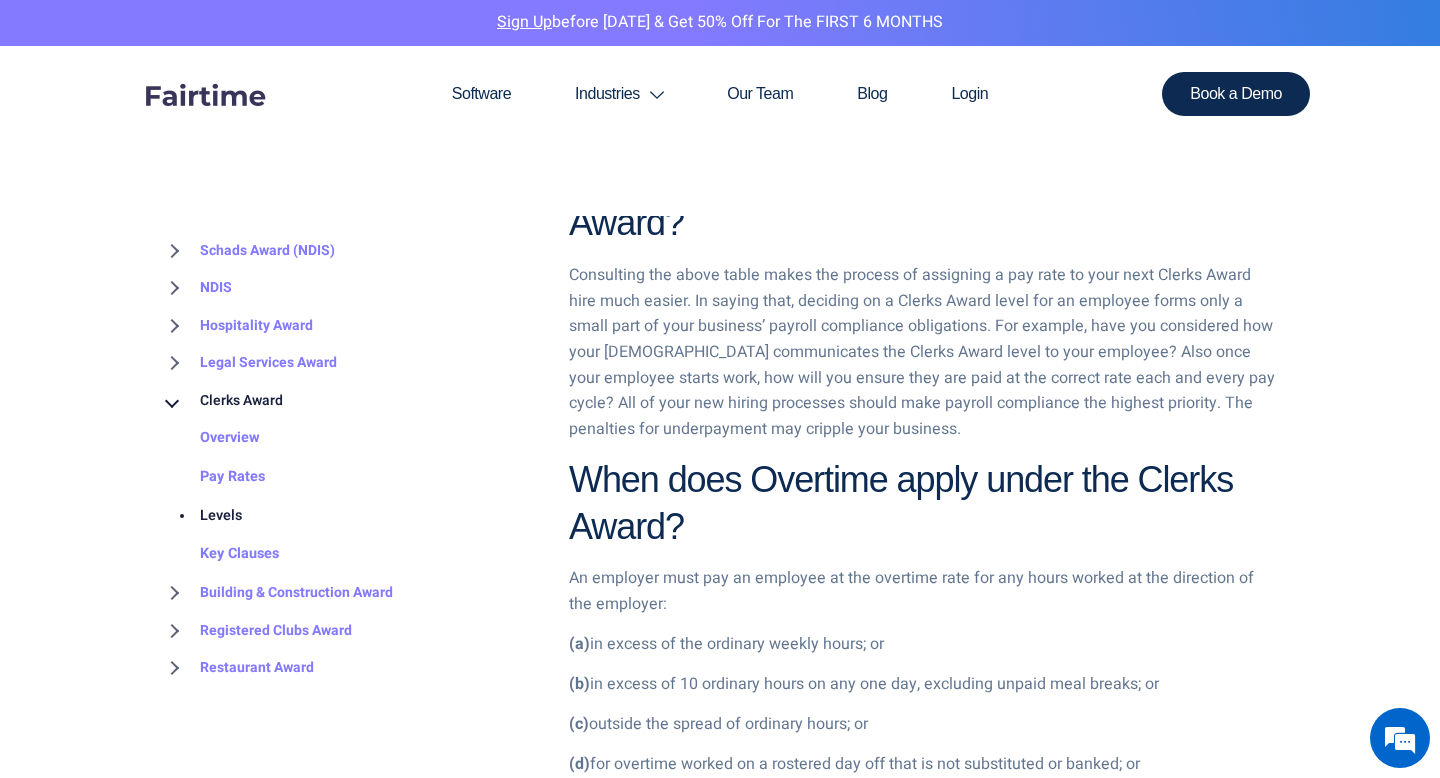 scroll, scrollTop: 1924, scrollLeft: 0, axis: vertical 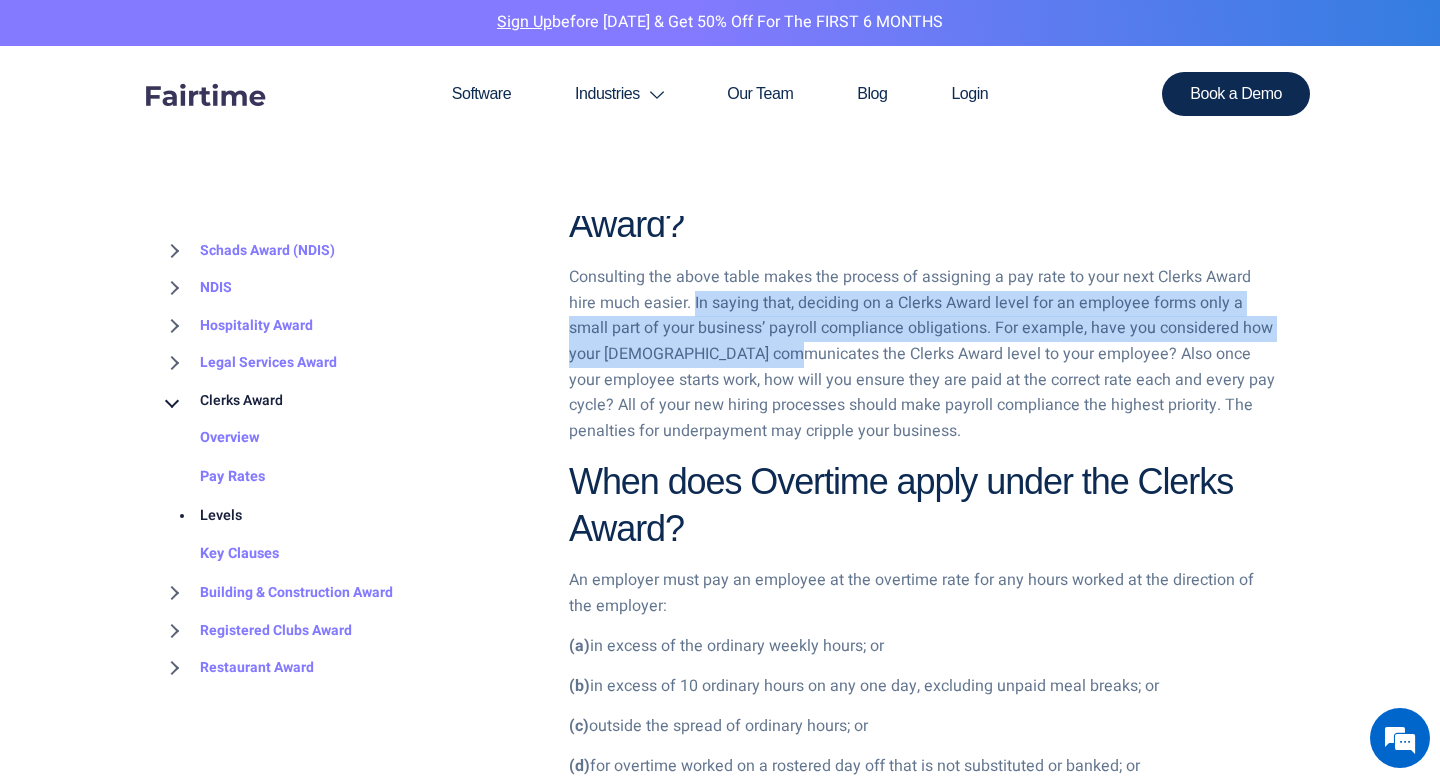 drag, startPoint x: 665, startPoint y: 280, endPoint x: 740, endPoint y: 328, distance: 89.04493 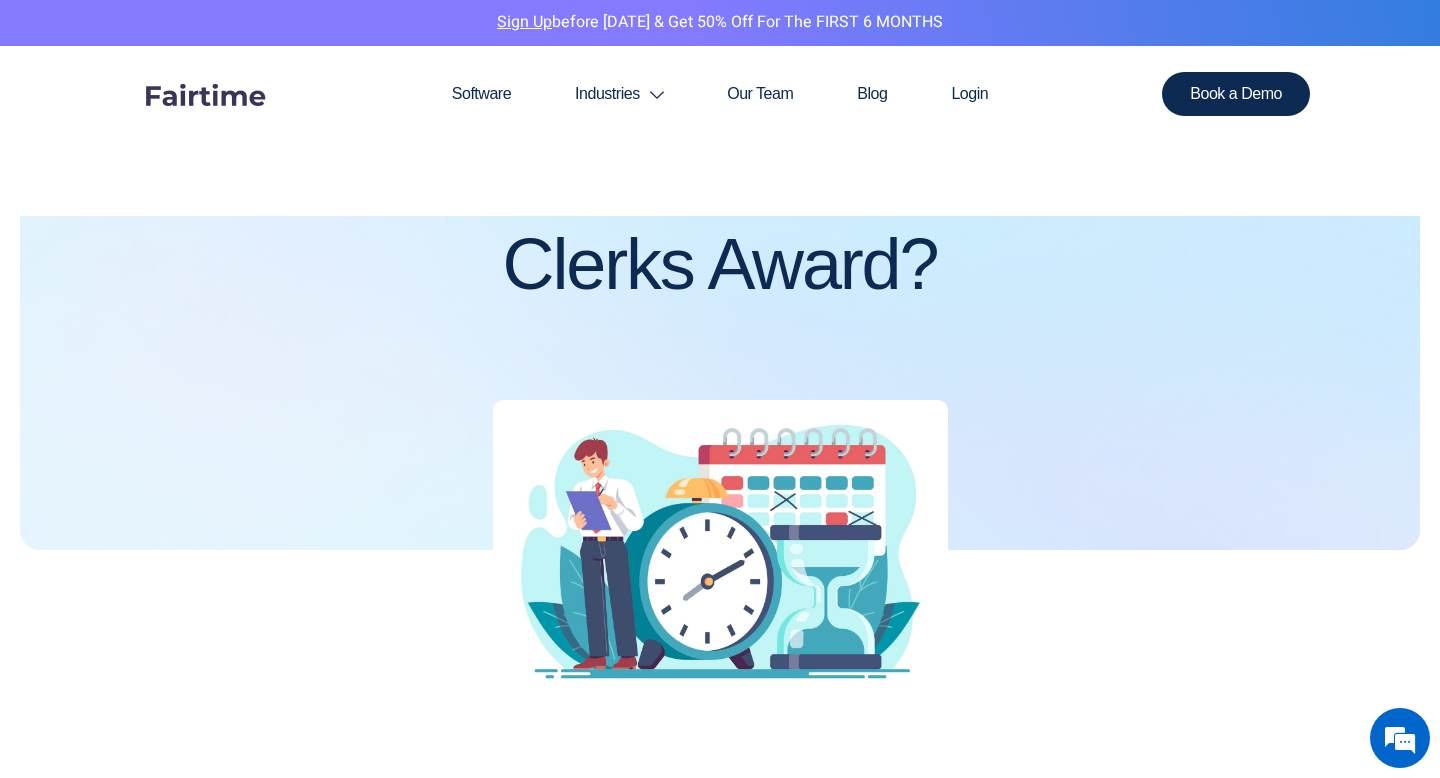 scroll, scrollTop: 259, scrollLeft: 0, axis: vertical 